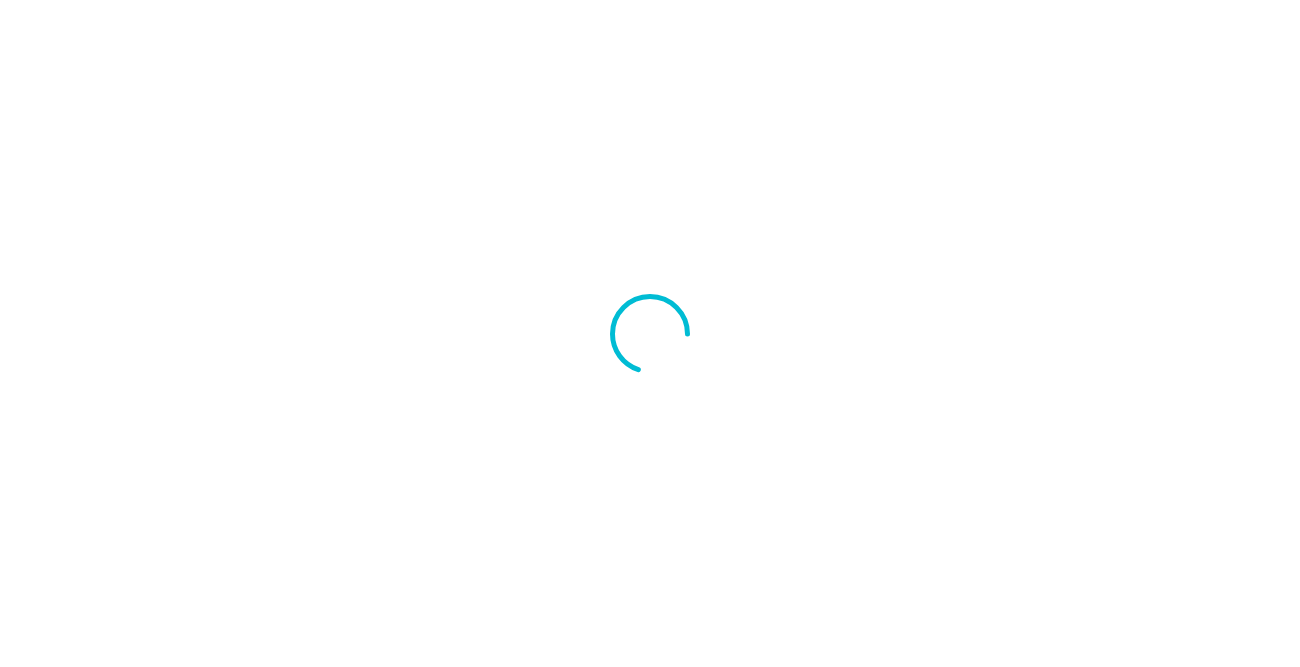scroll, scrollTop: 0, scrollLeft: 0, axis: both 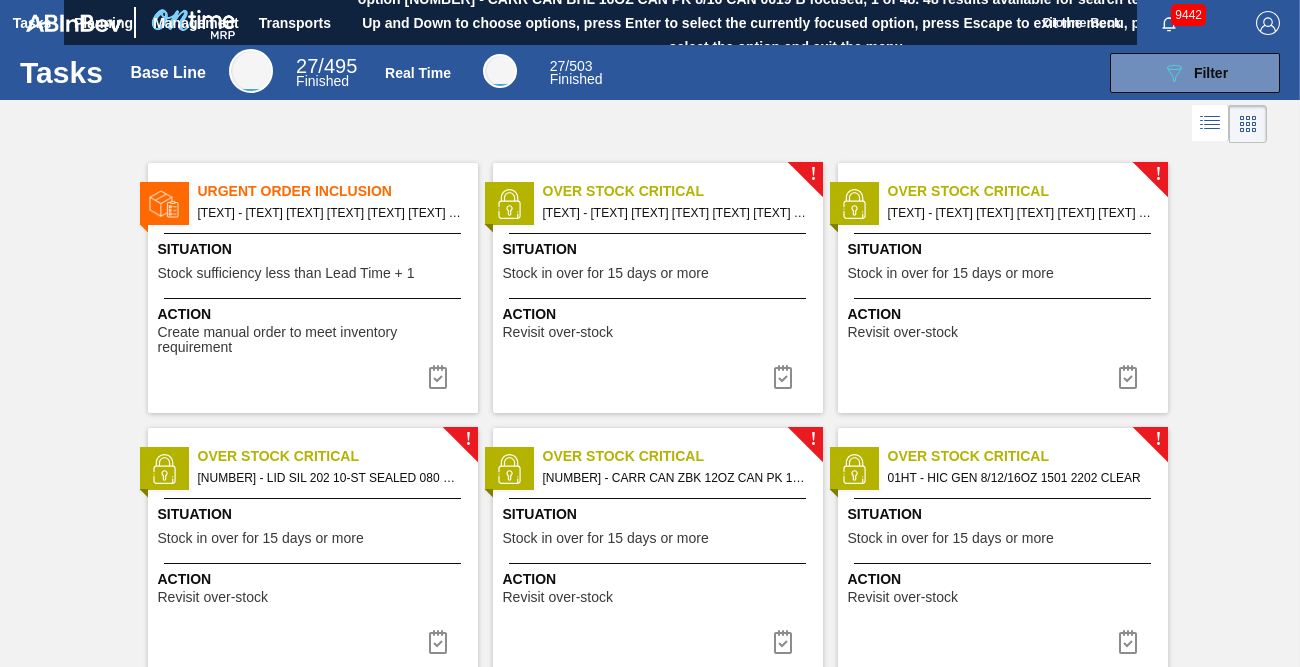click on "Tasks Base Line 27  /  495 Finished Real Time 27  /  503 Finished [UUID] Filter" at bounding box center (650, 72) 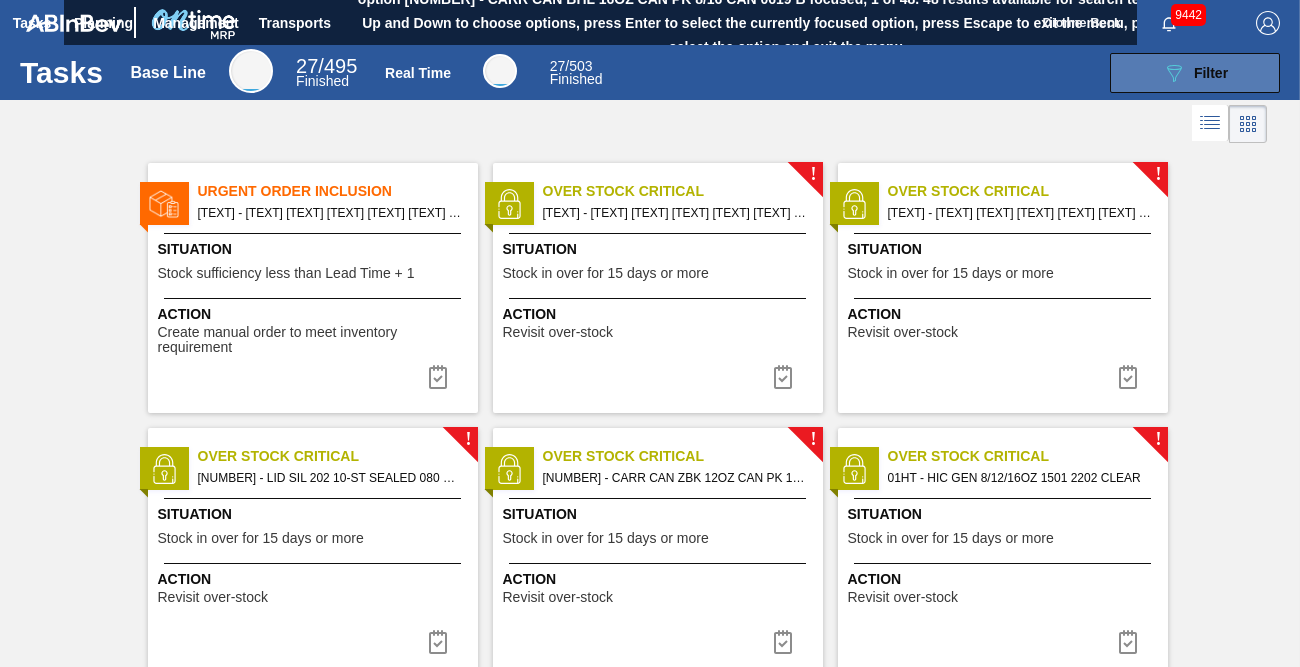 click on "Filter" at bounding box center (1211, 73) 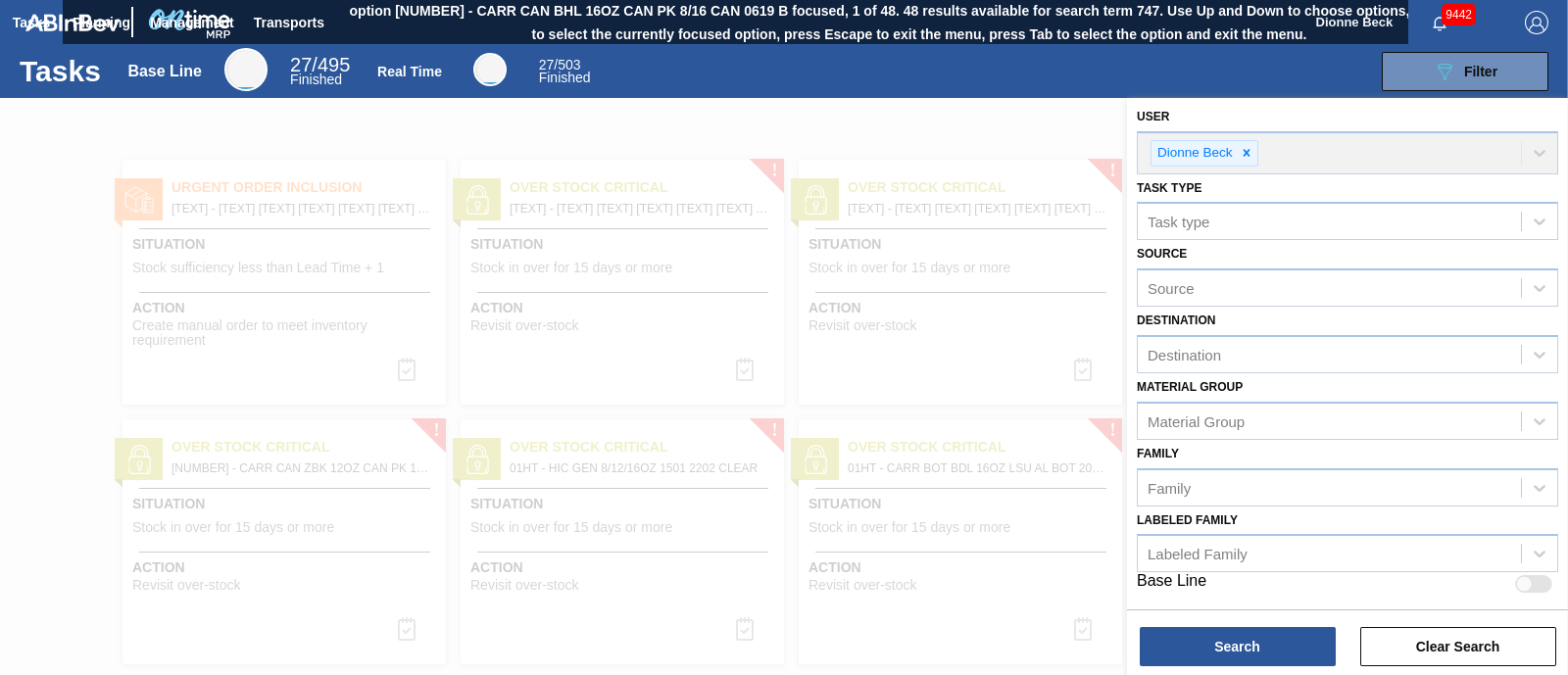 scroll, scrollTop: 1, scrollLeft: 0, axis: vertical 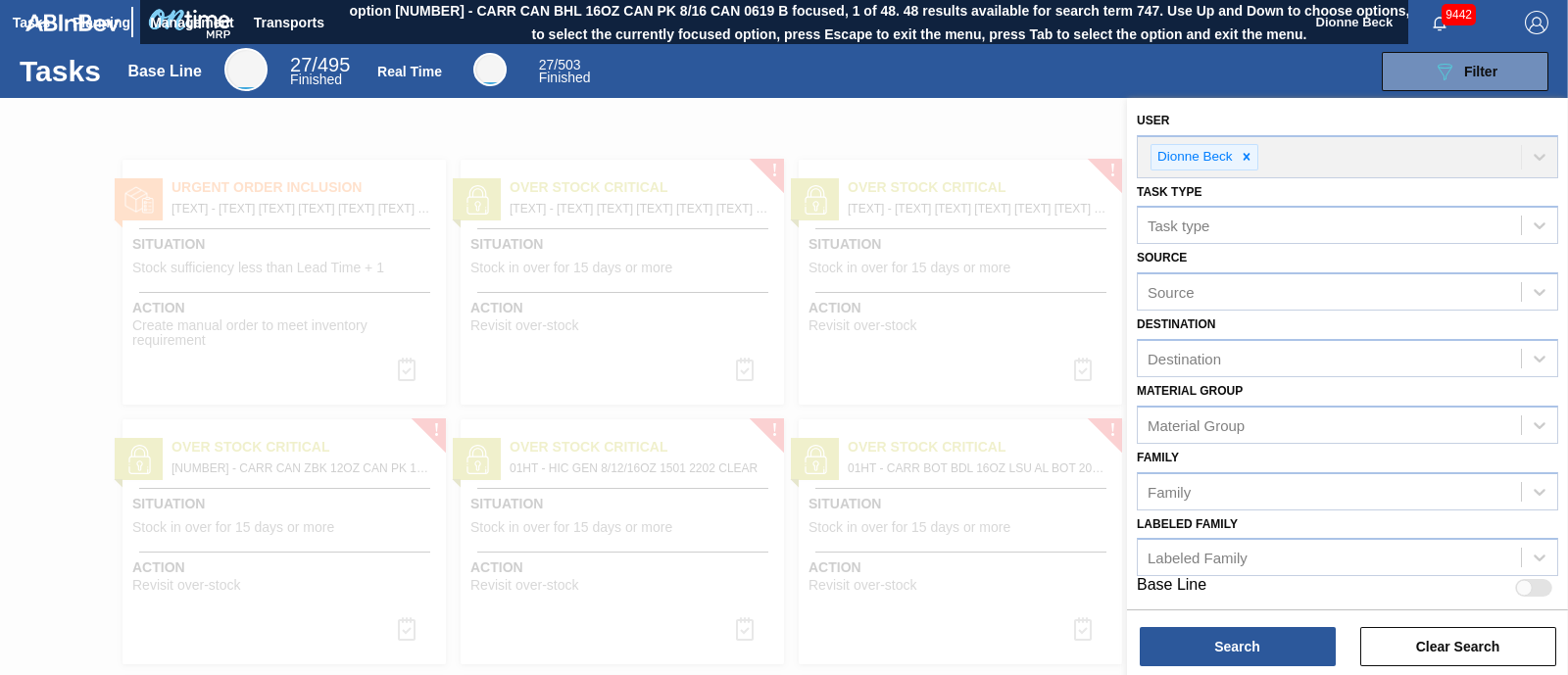 click on "Planning" at bounding box center [101, 23] 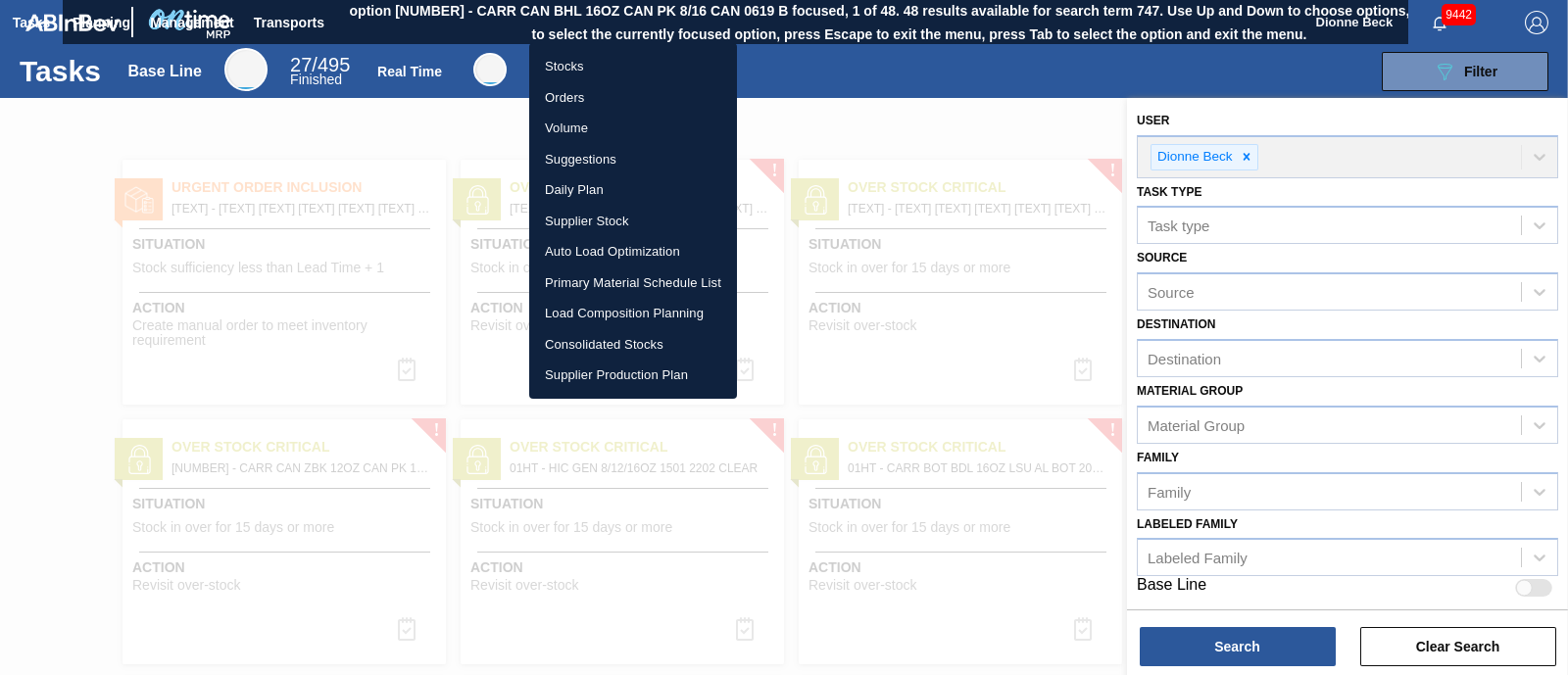 click on "Stocks" at bounding box center (633, 67) 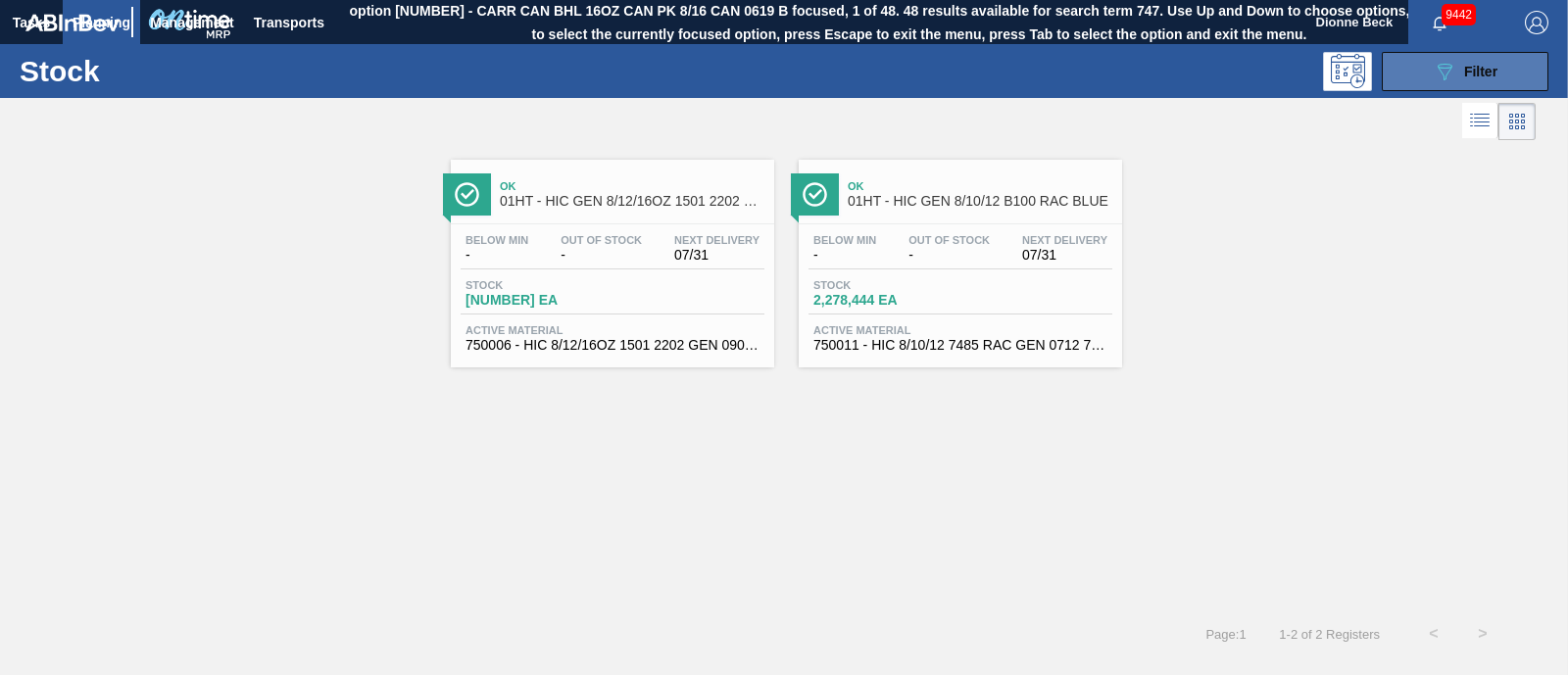 click on "Filter" at bounding box center [1481, 72] 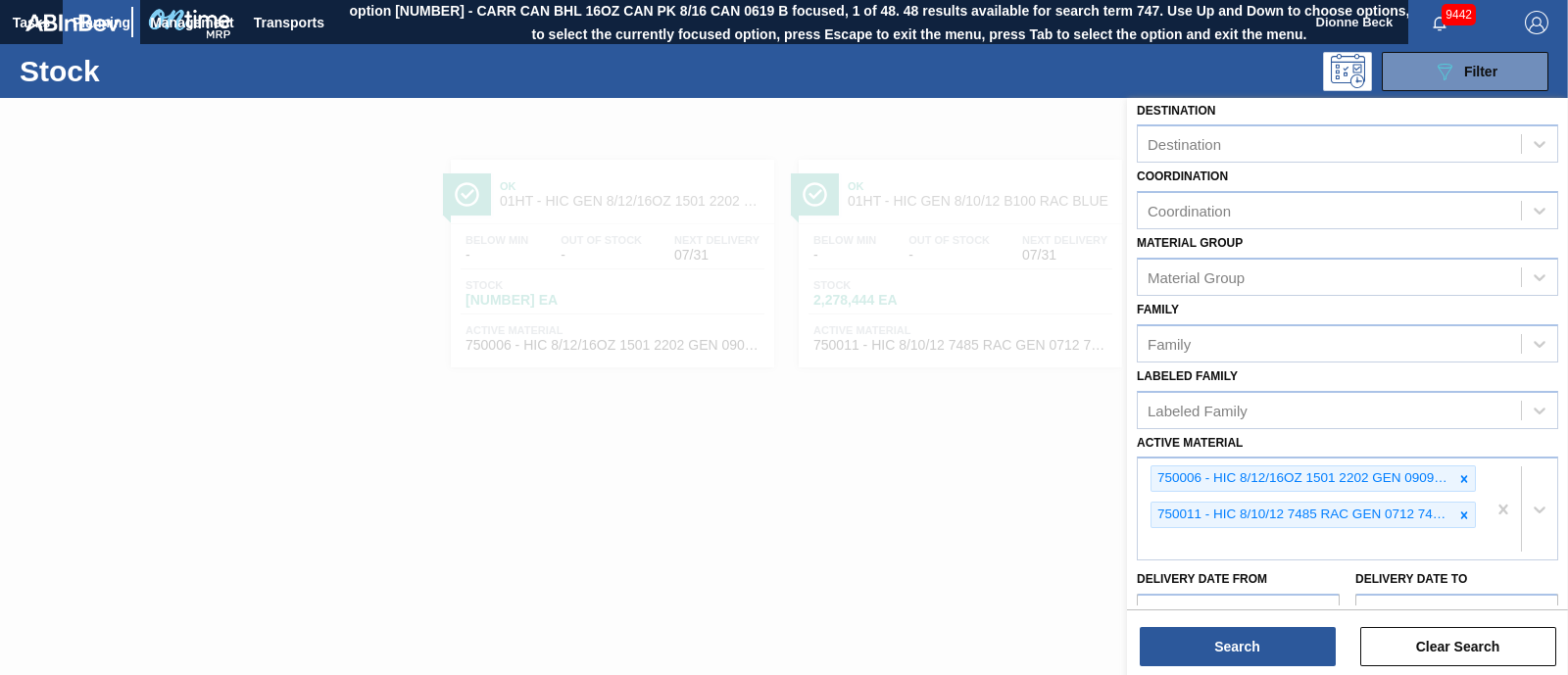 scroll, scrollTop: 321, scrollLeft: 0, axis: vertical 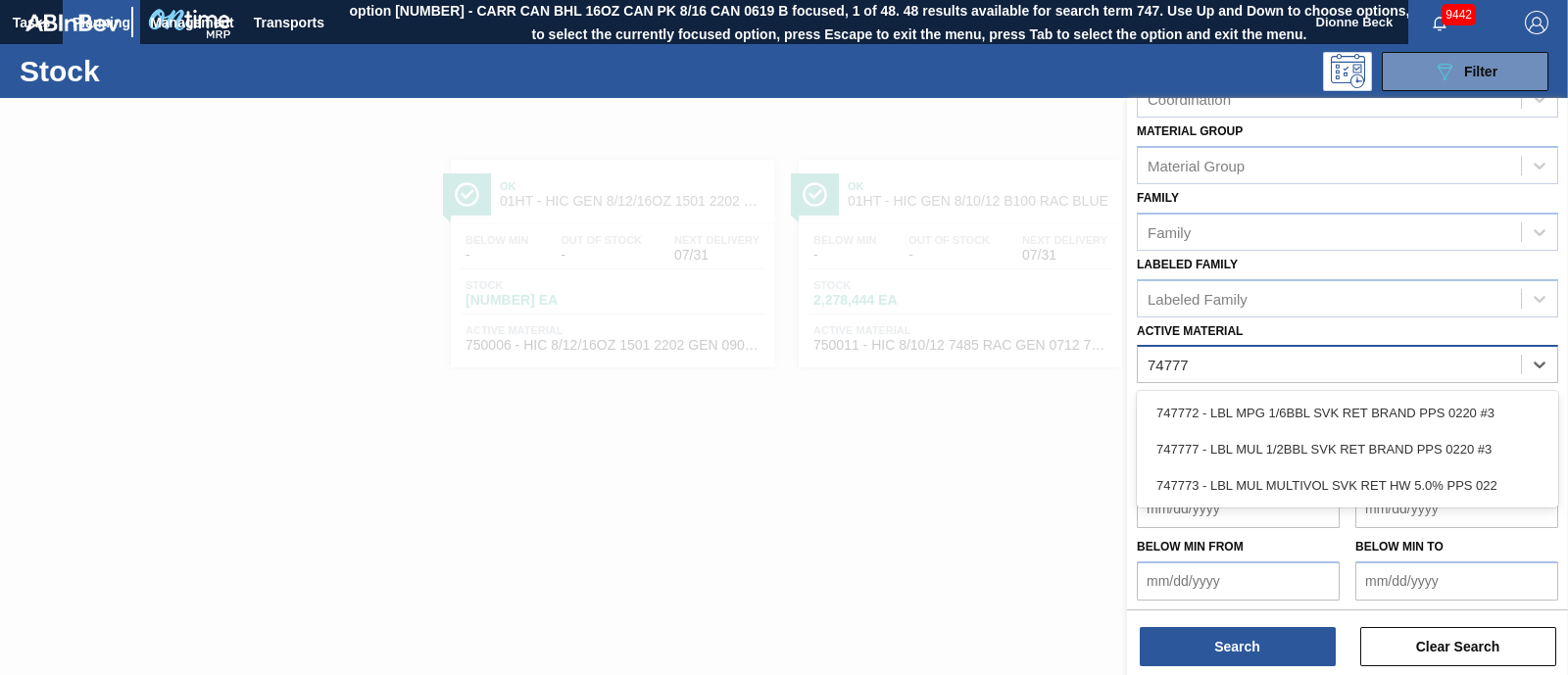 type on "747777" 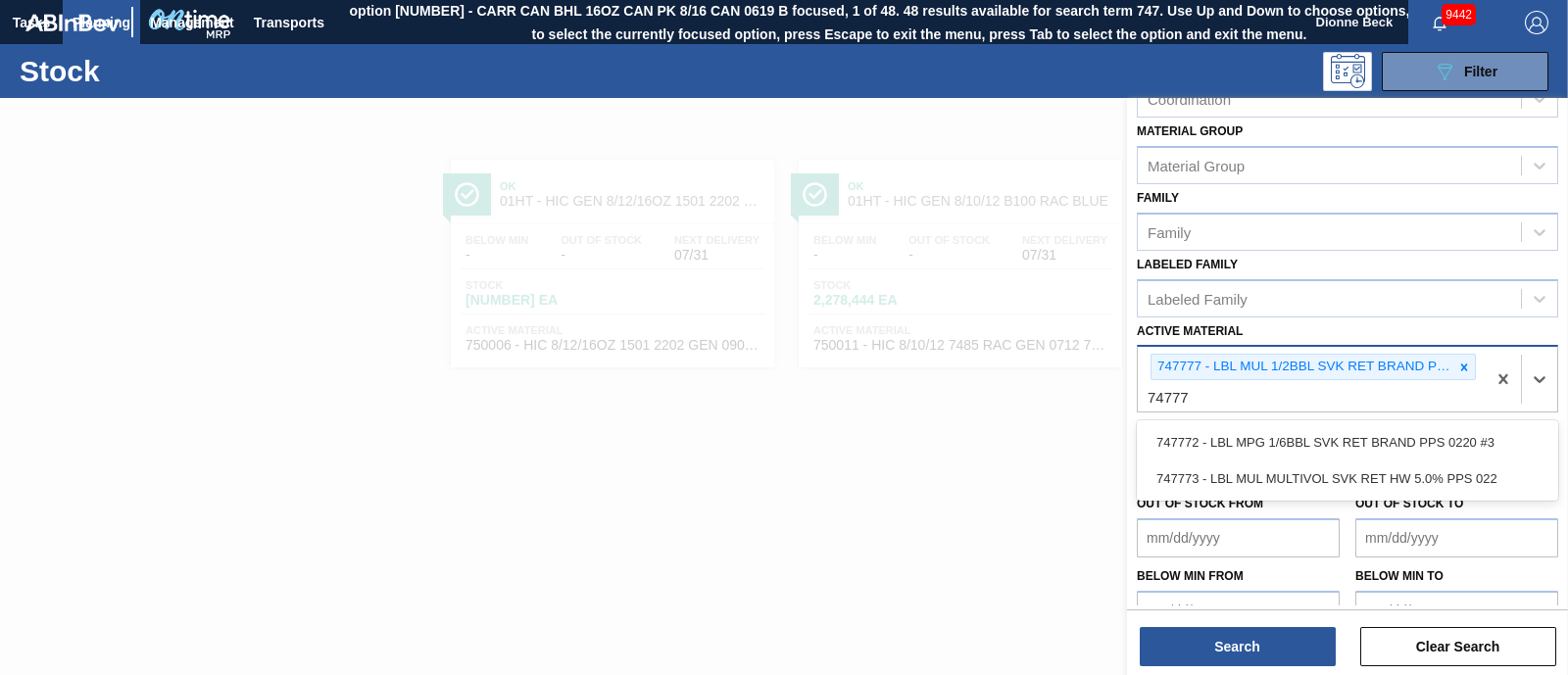 type on "747773" 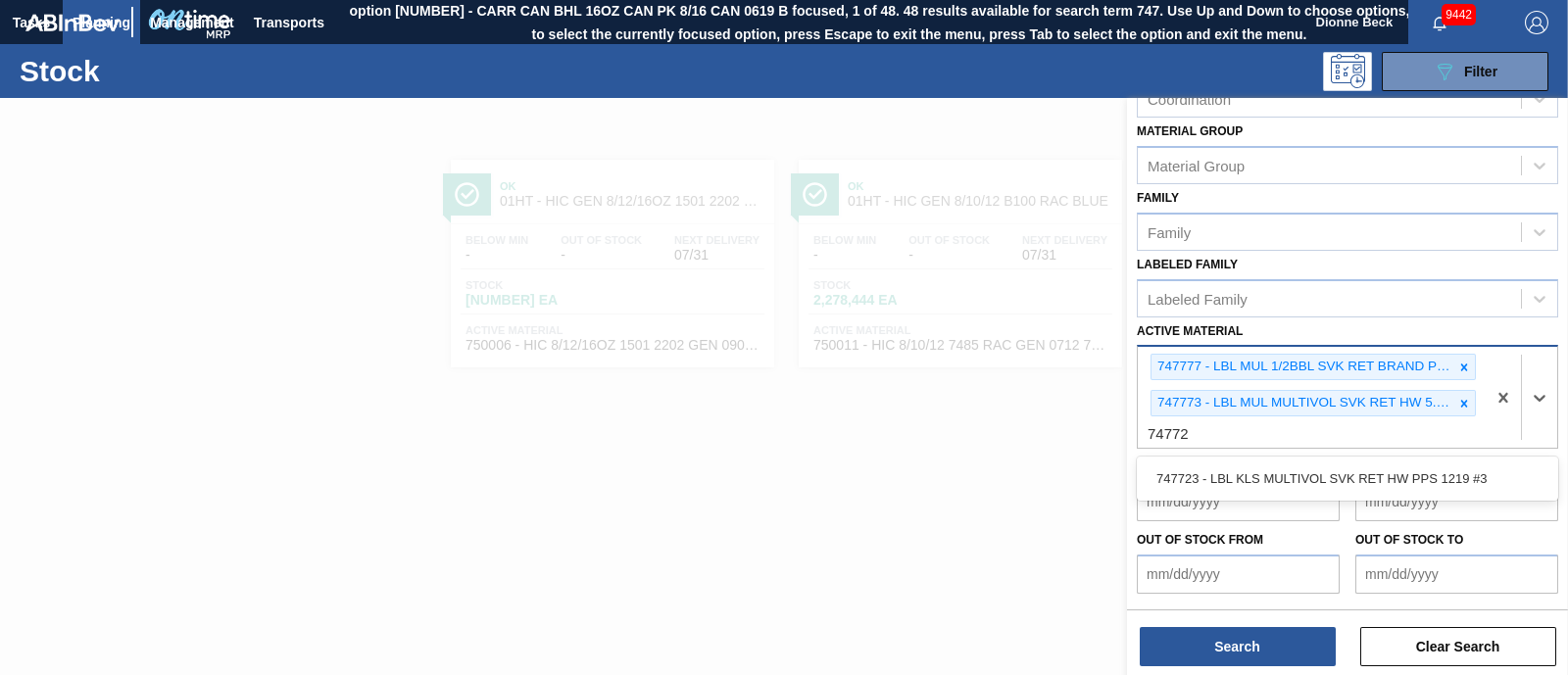 type on "747723" 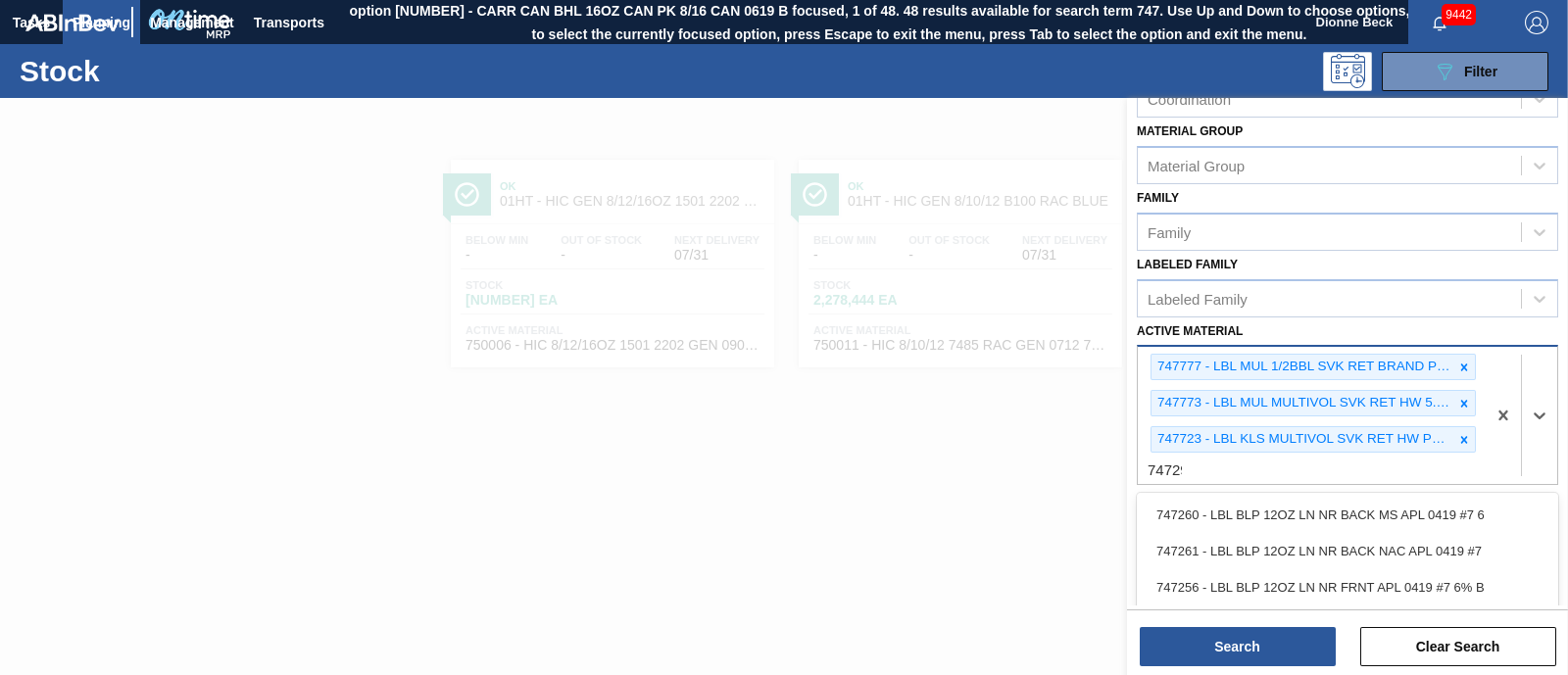 type on "747292" 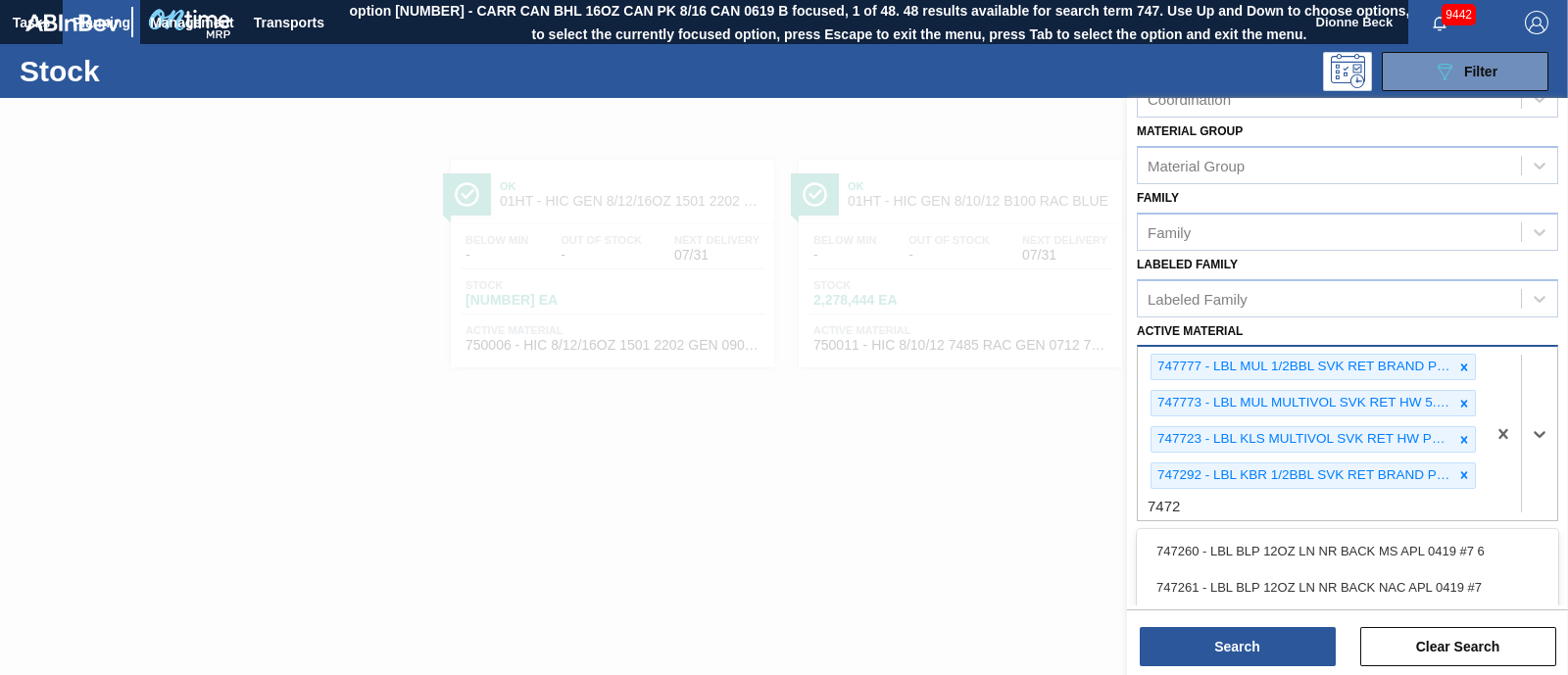 type on "74729" 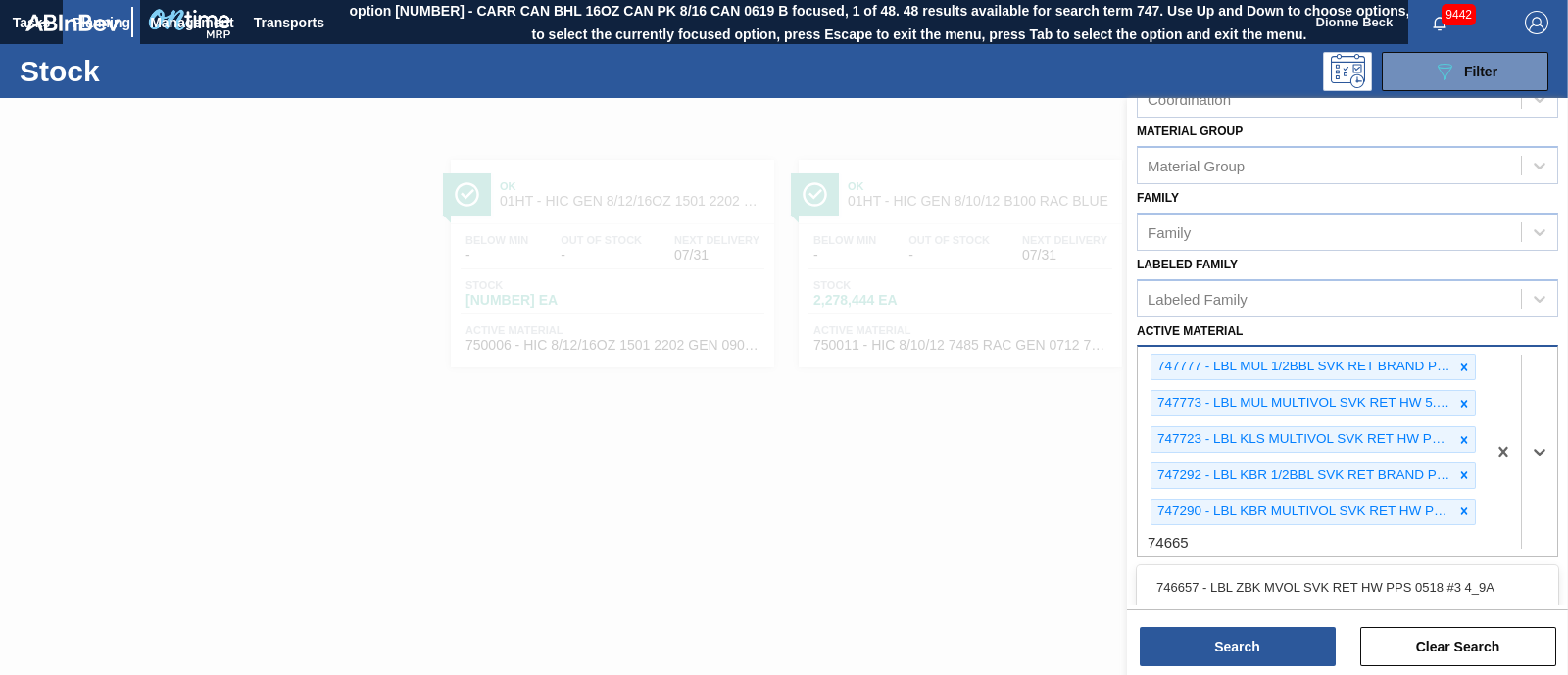 type on "746657" 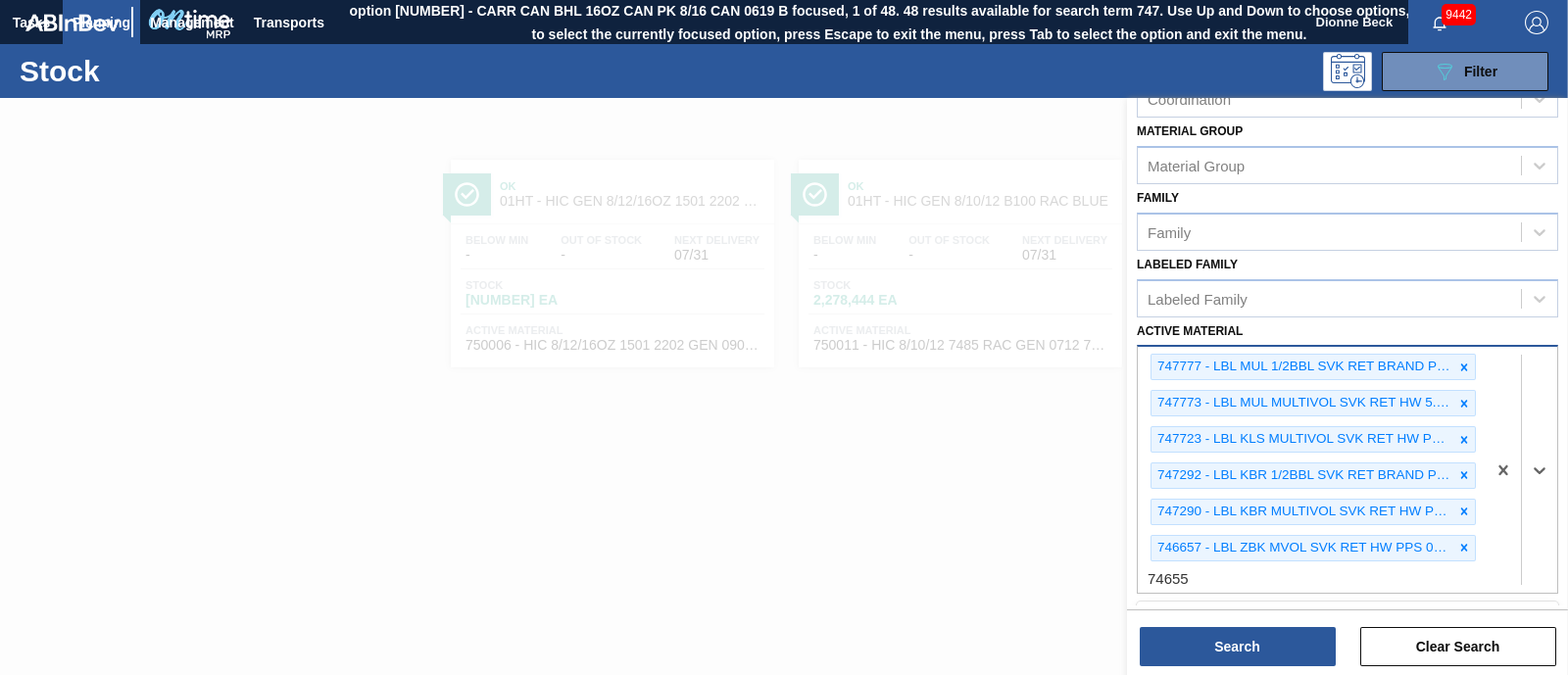type on "746559" 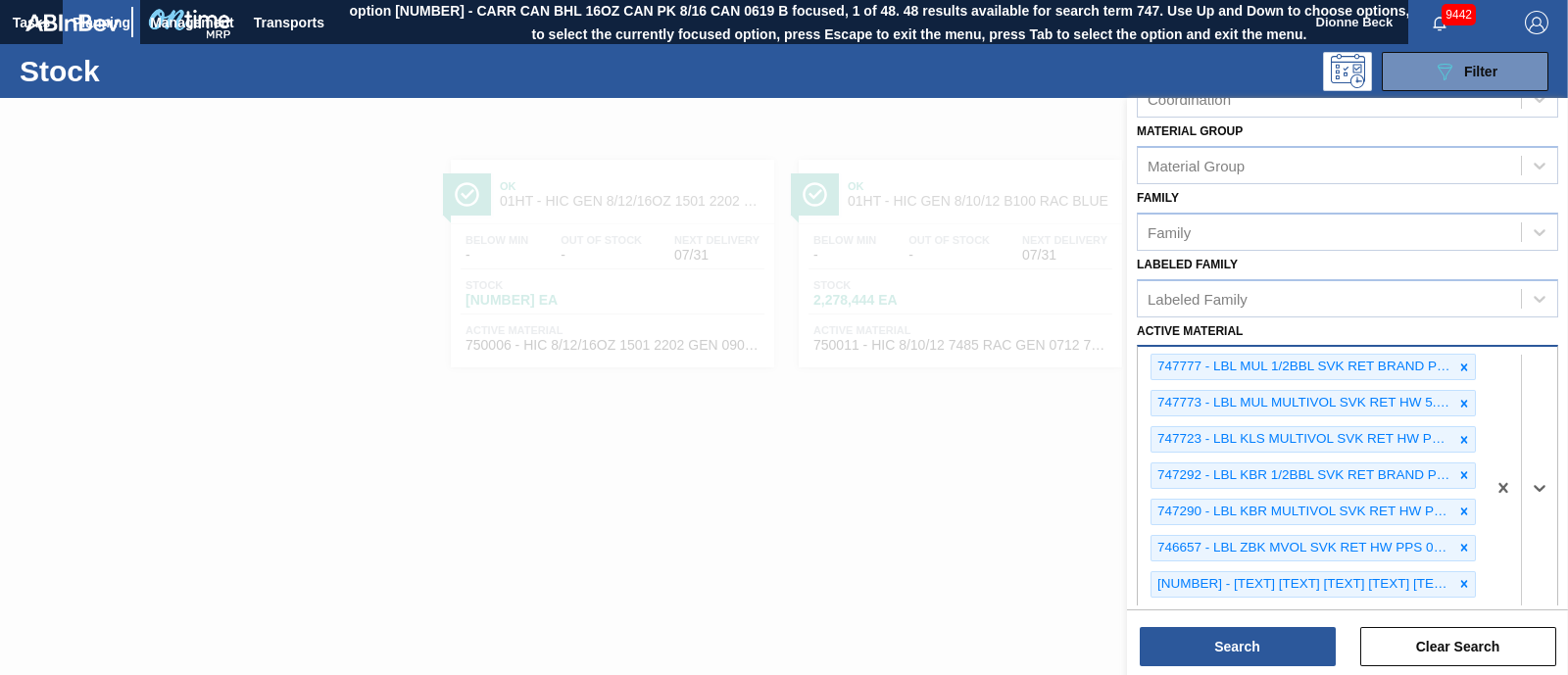 scroll, scrollTop: 265, scrollLeft: 0, axis: vertical 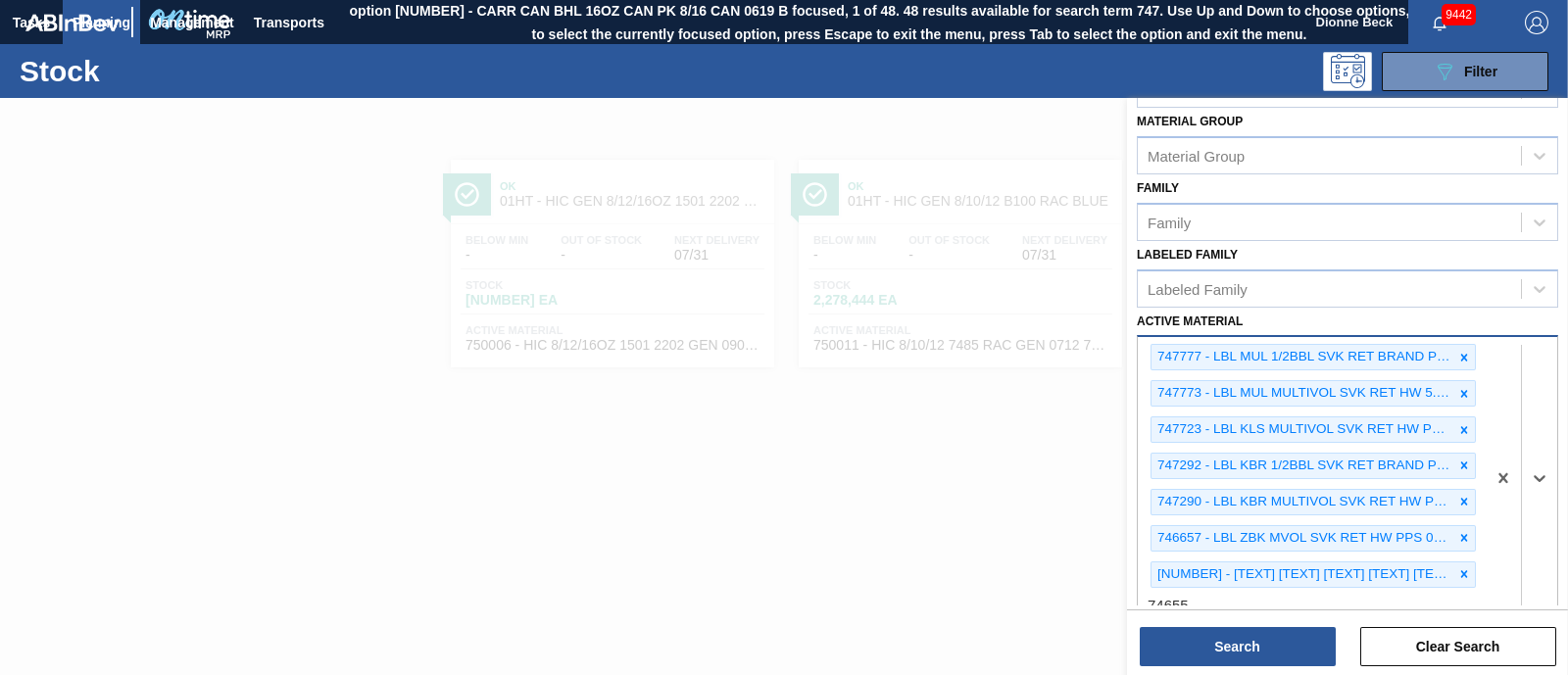 type on "746555" 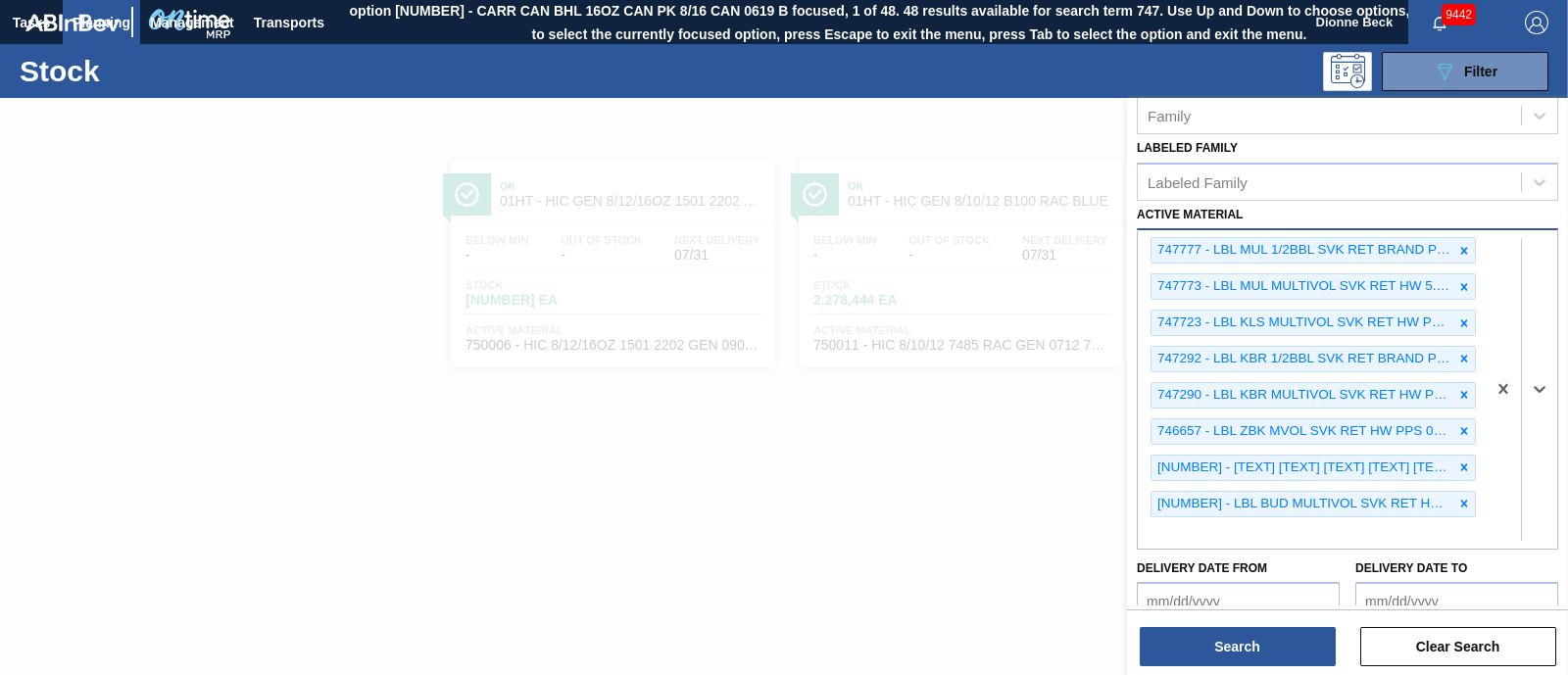 scroll, scrollTop: 536, scrollLeft: 0, axis: vertical 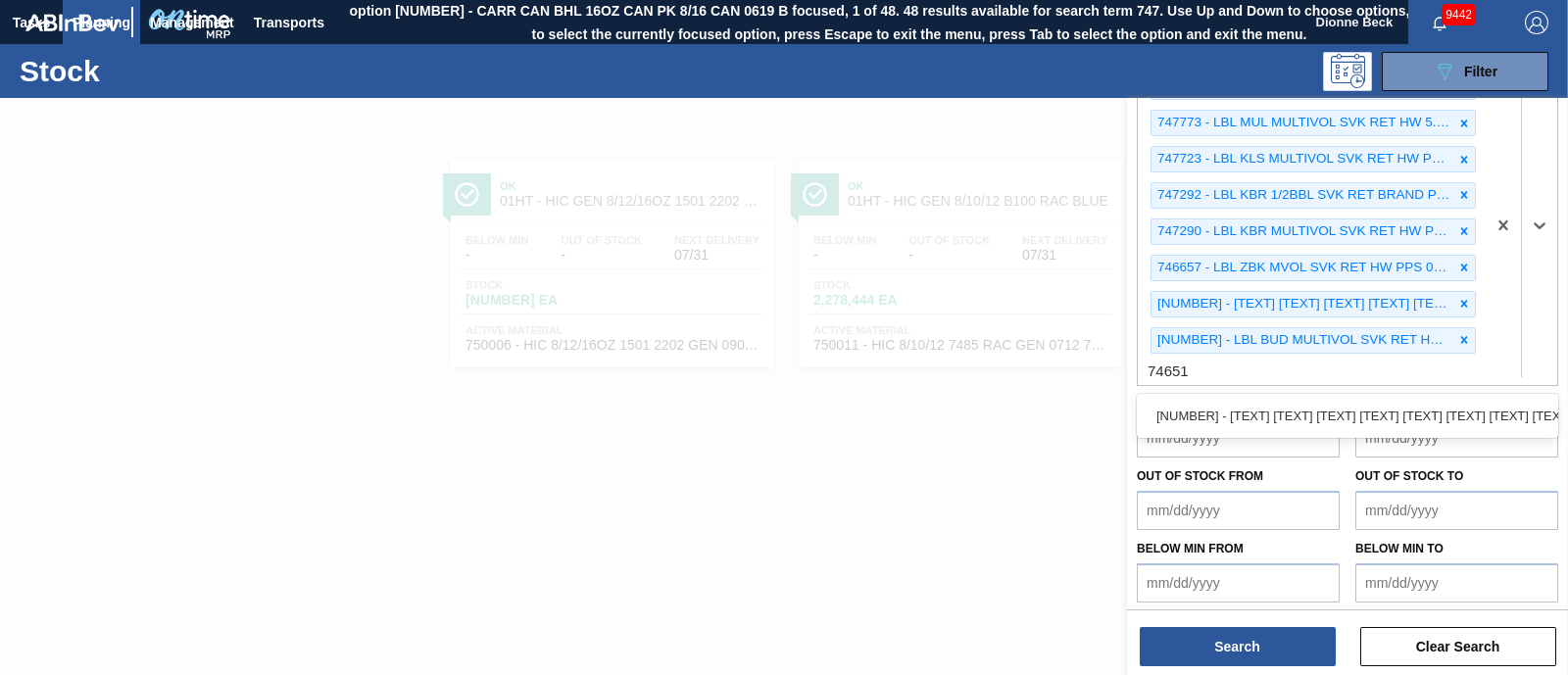 type on "746512" 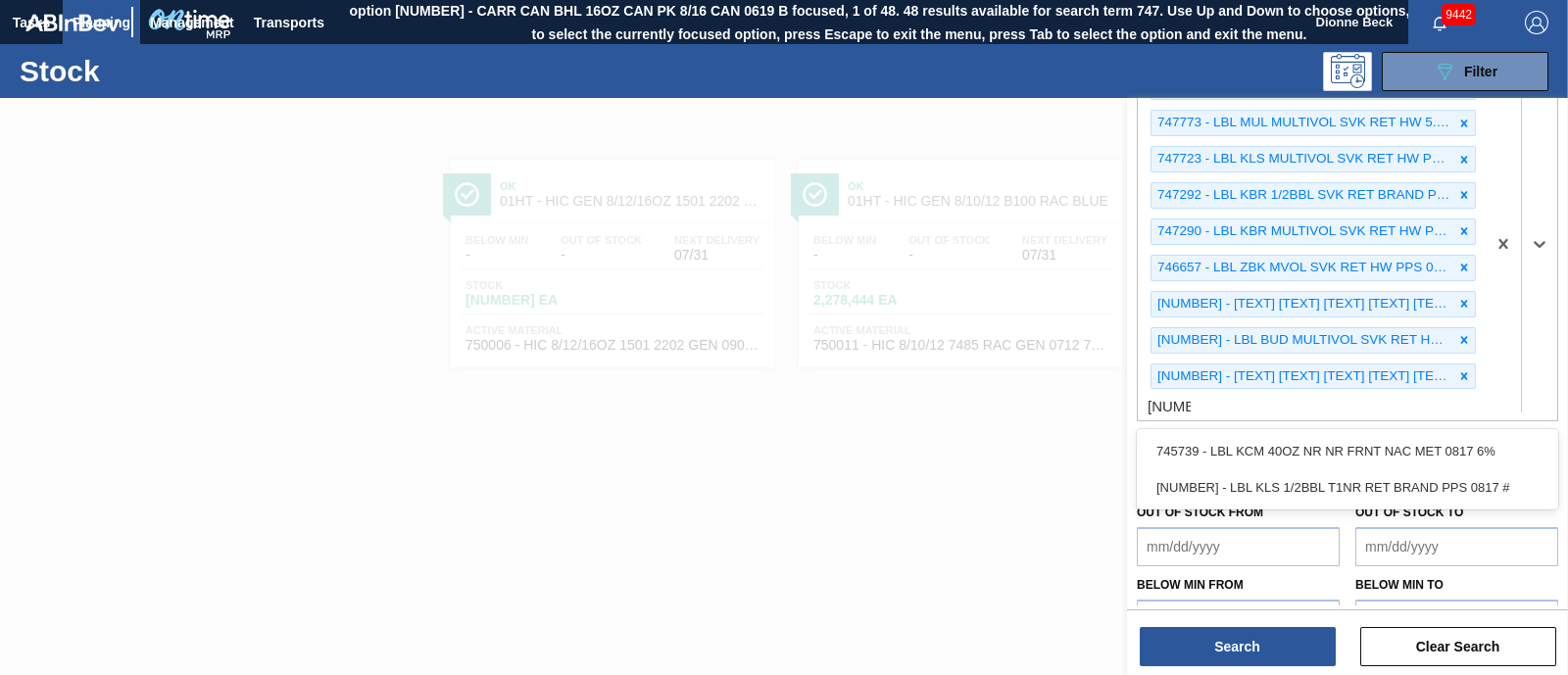 type on "745735" 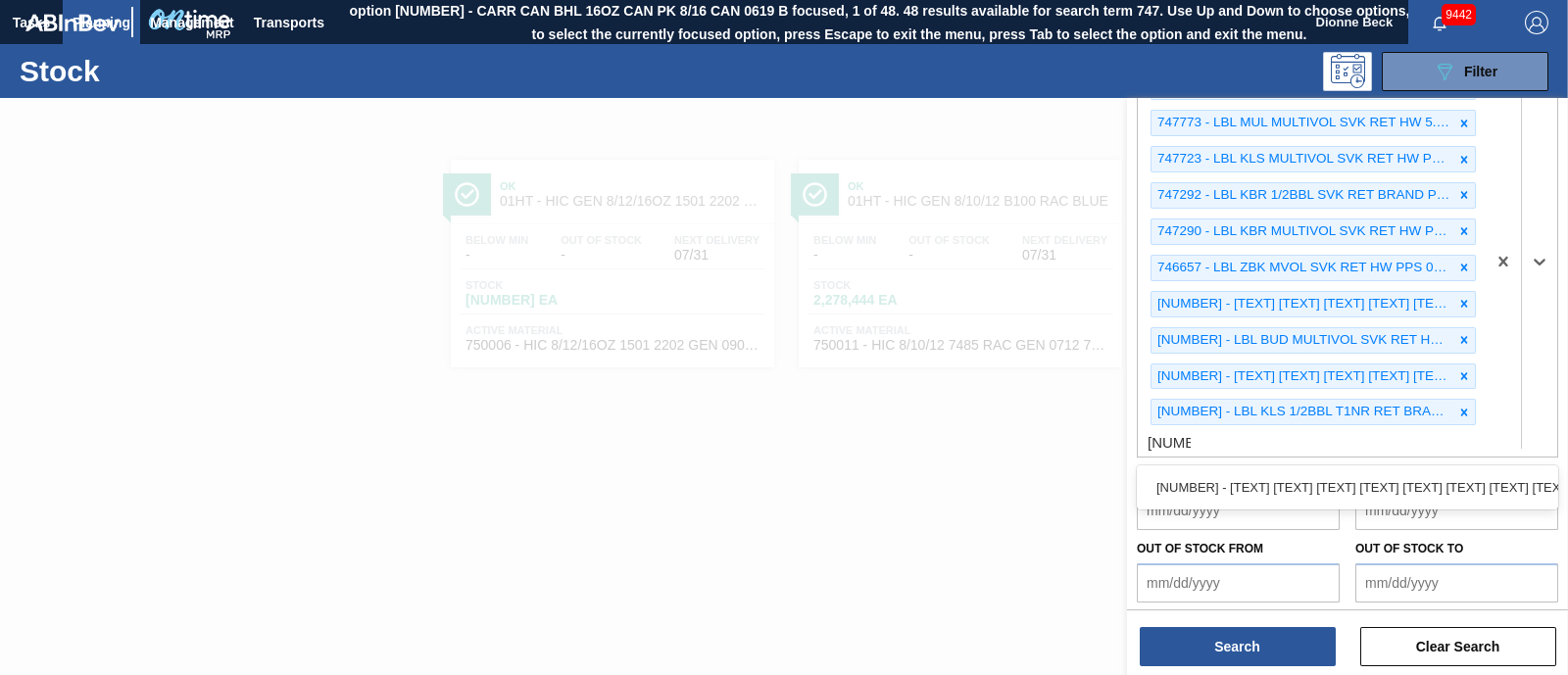 type on "745685" 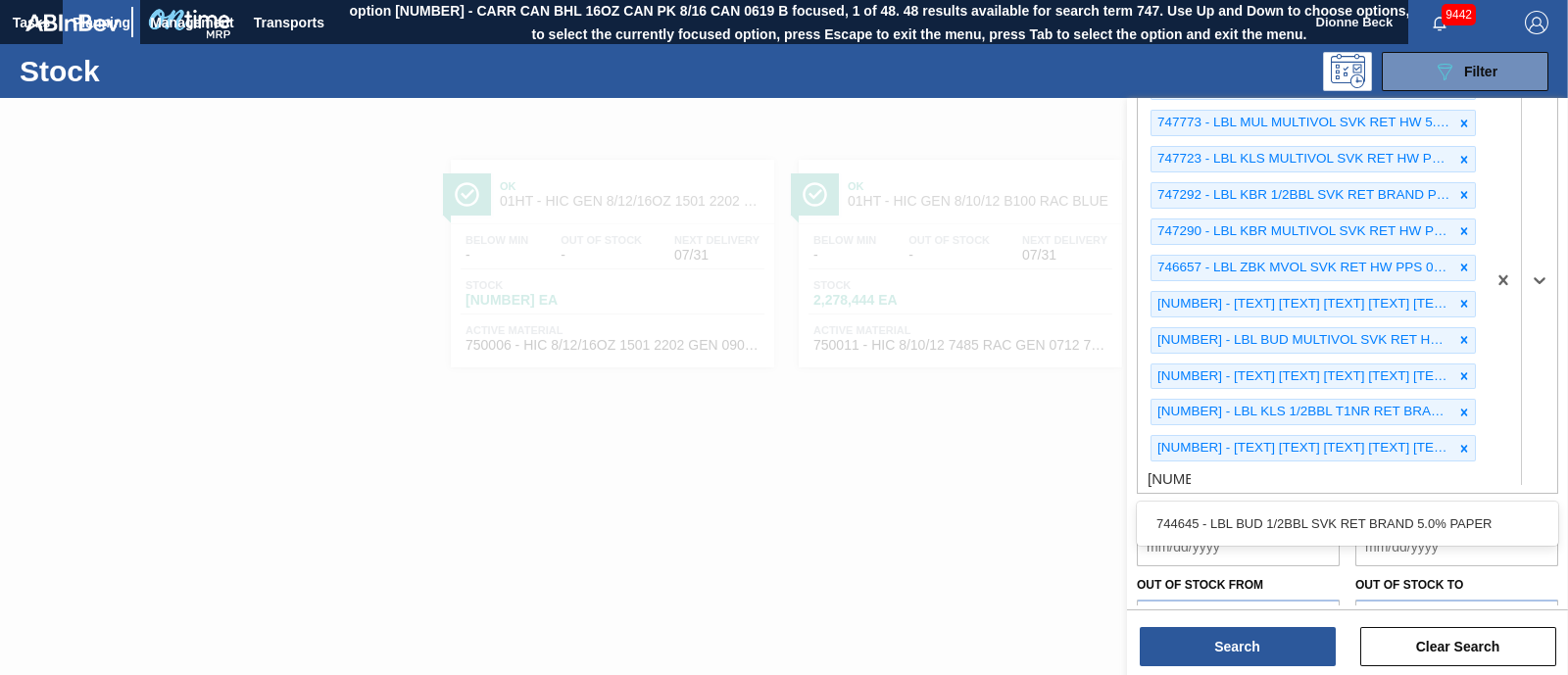 type on "744645" 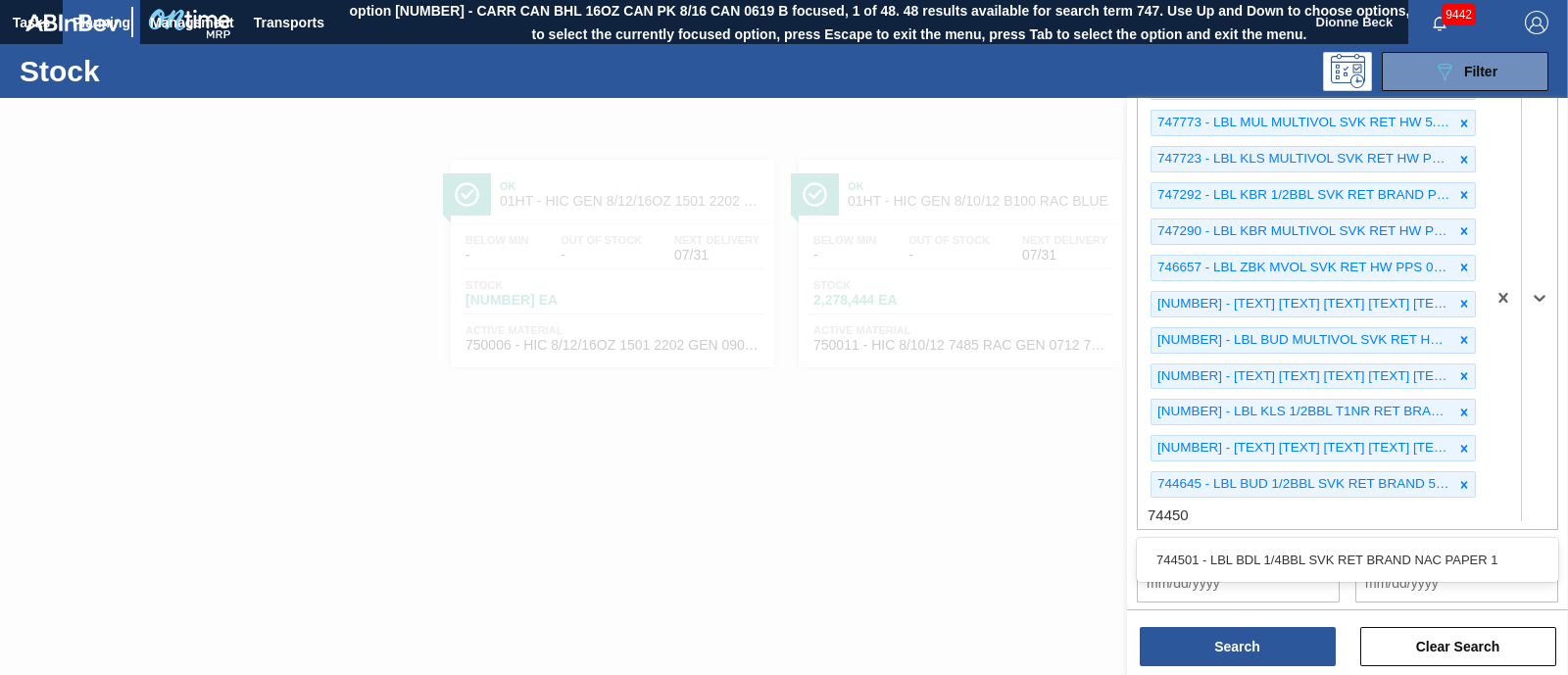 type on "744501" 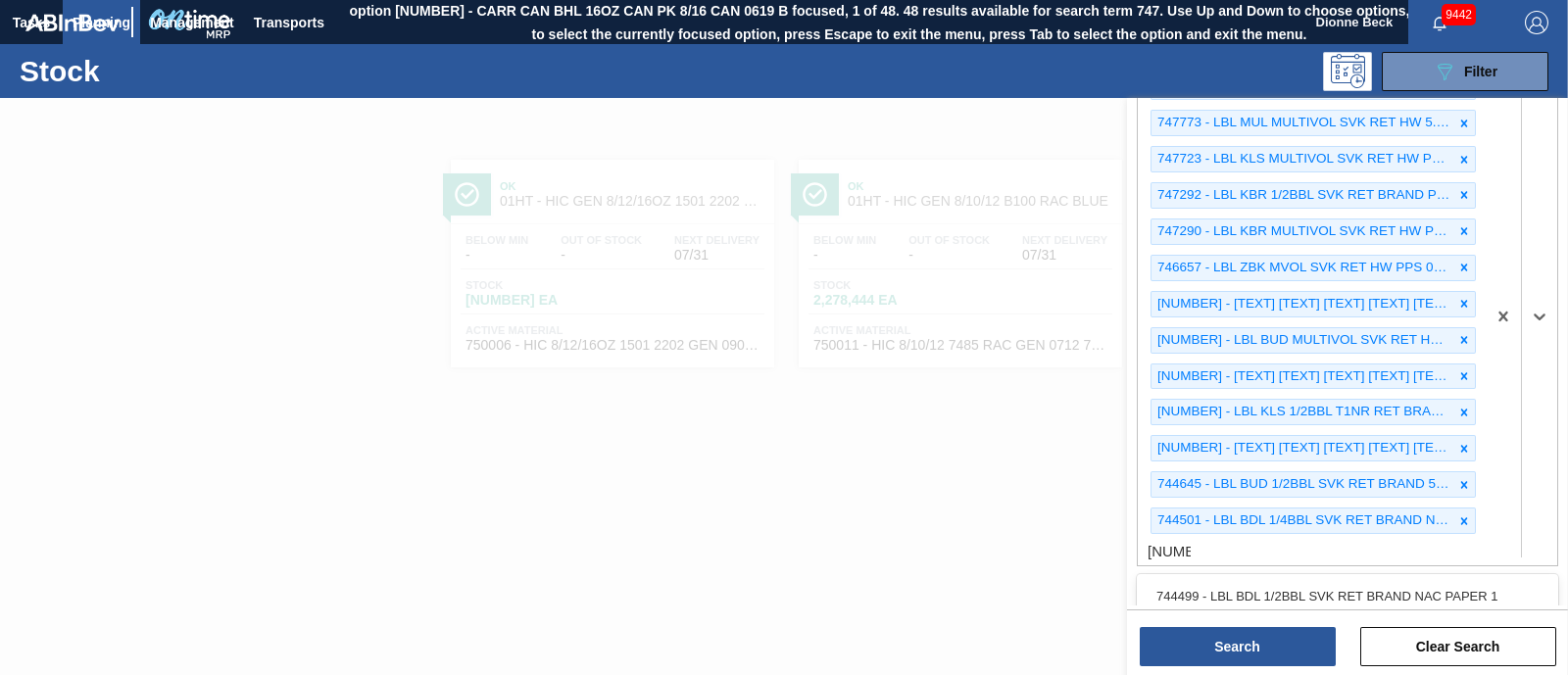 type on "744499" 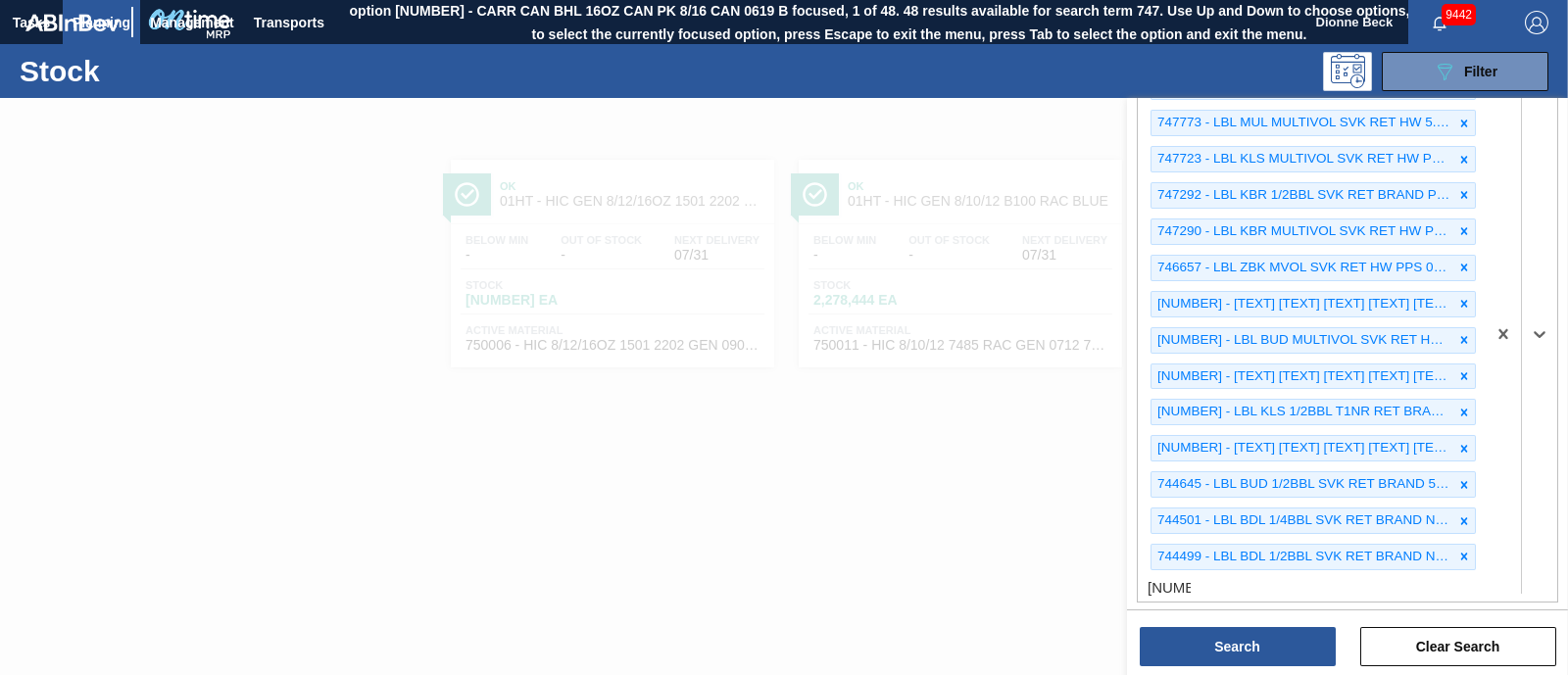type on "743995" 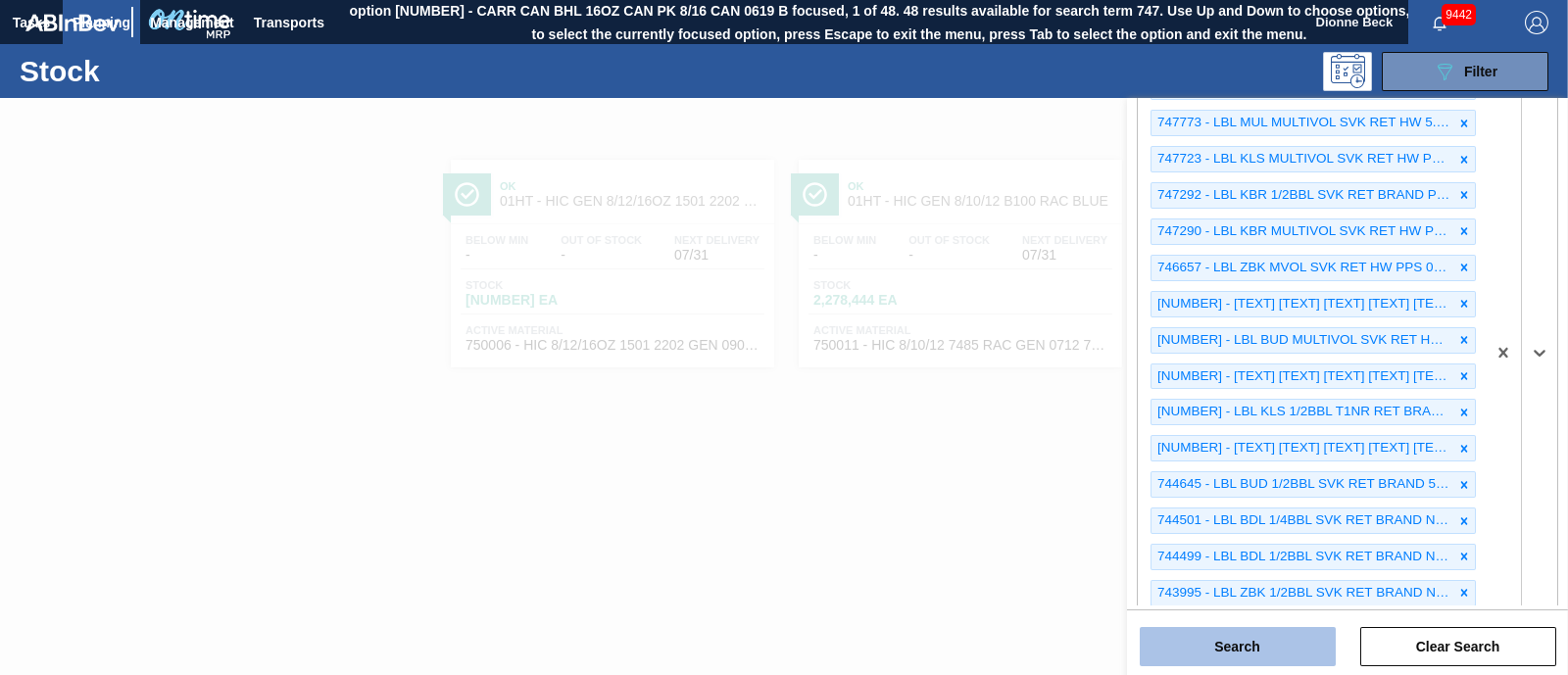 type 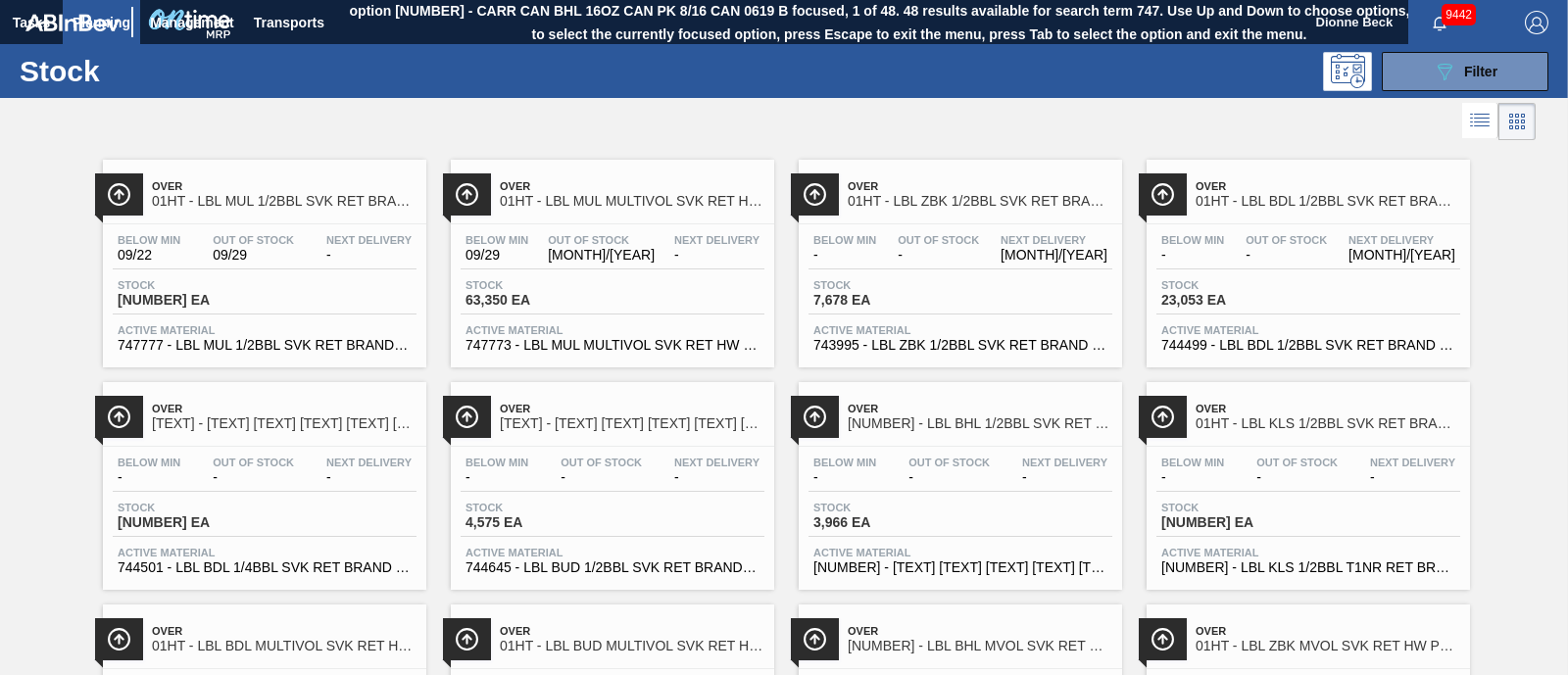 scroll, scrollTop: 0, scrollLeft: 0, axis: both 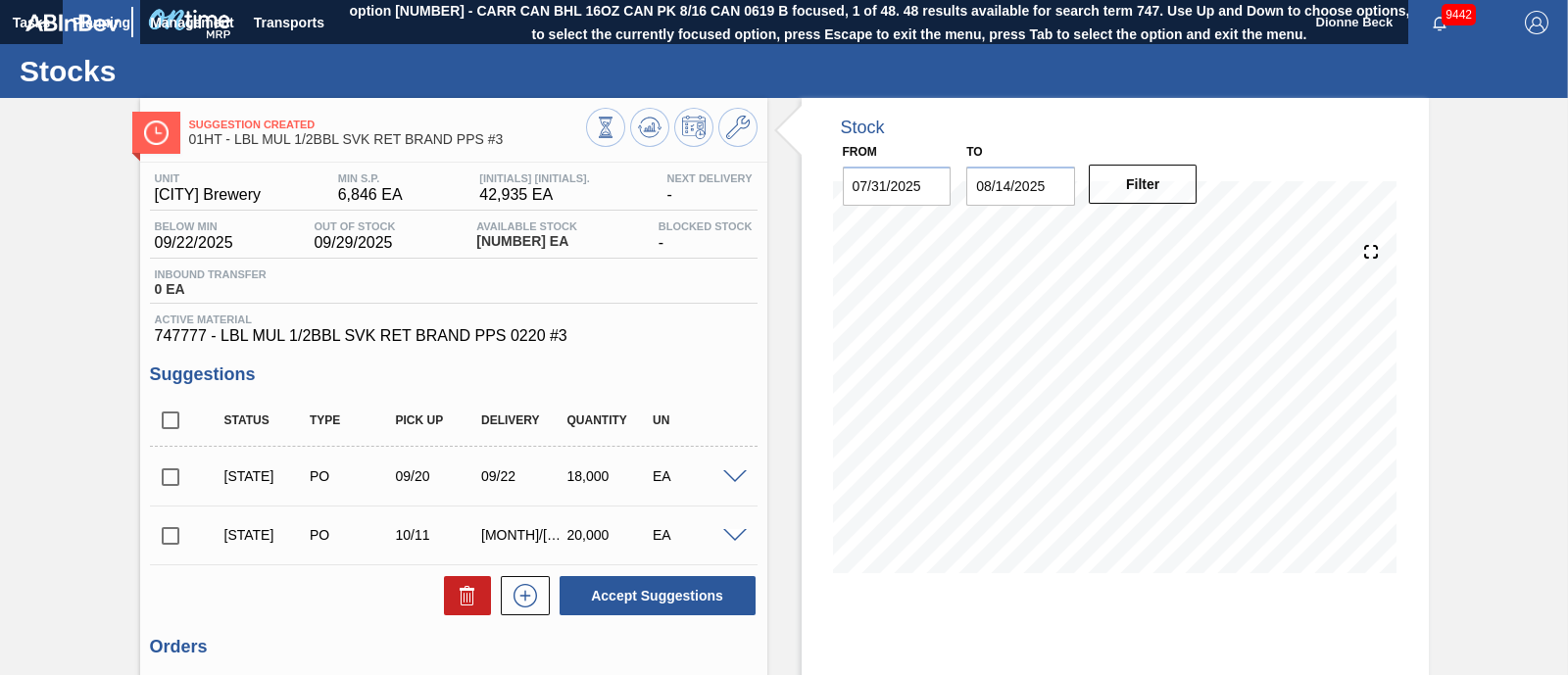 click on "Planning" at bounding box center (101, 23) 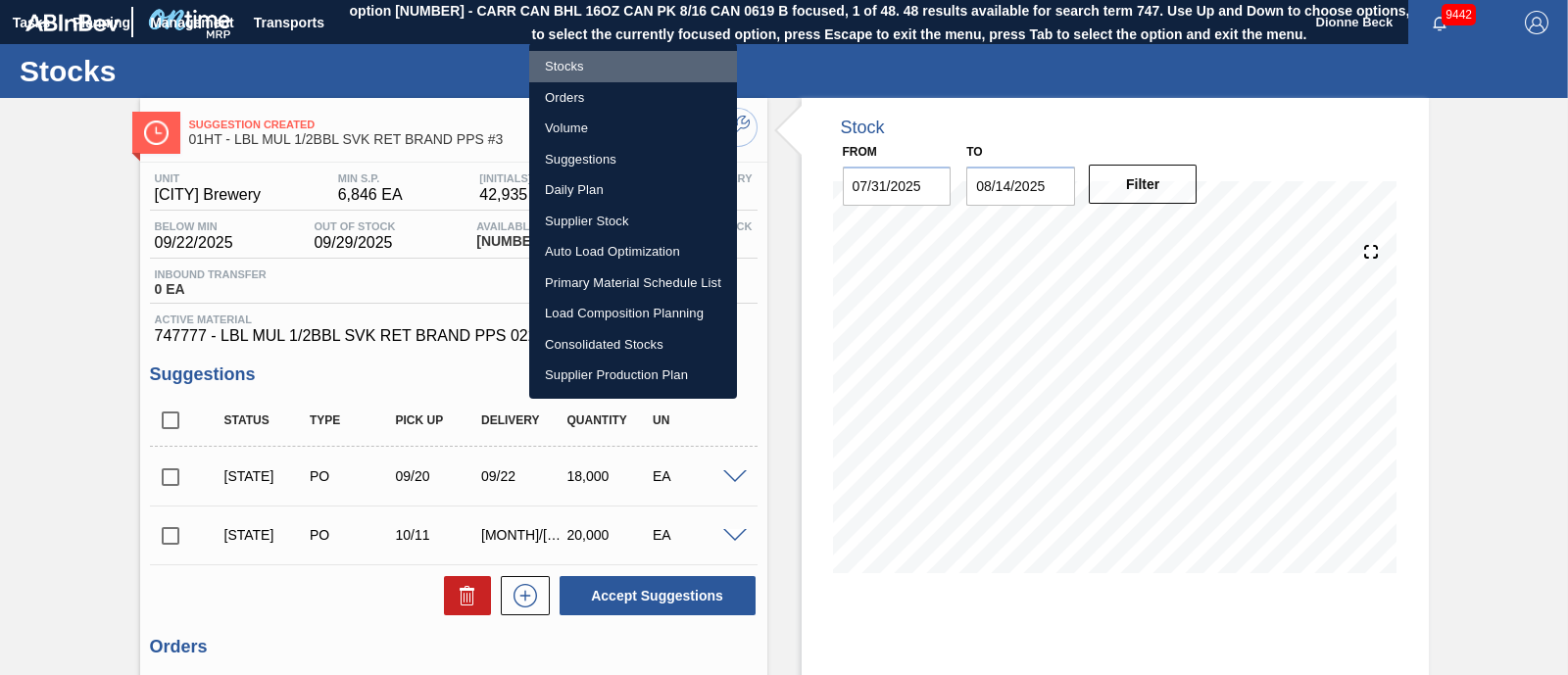 click on "Stocks" at bounding box center [633, 67] 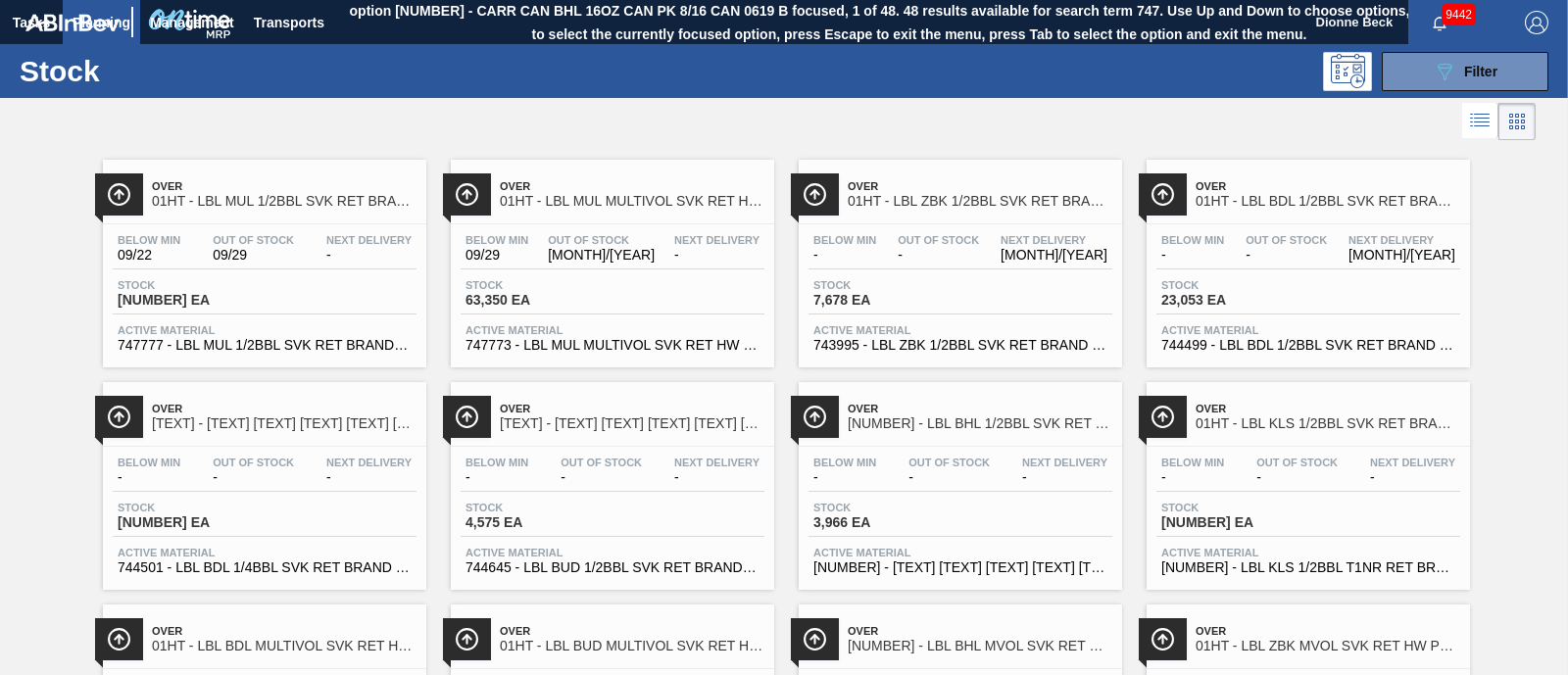 click on "Below Min [DATE] Out Of Stock [DATE] Next Delivery - Stock [NUMBER] EA Active Material [NUMBER] - [TEXT] [TEXT] [TEXT] [TEXT] [TEXT] [TEXT] [TEXT] [TEXT]" at bounding box center [612, 291] 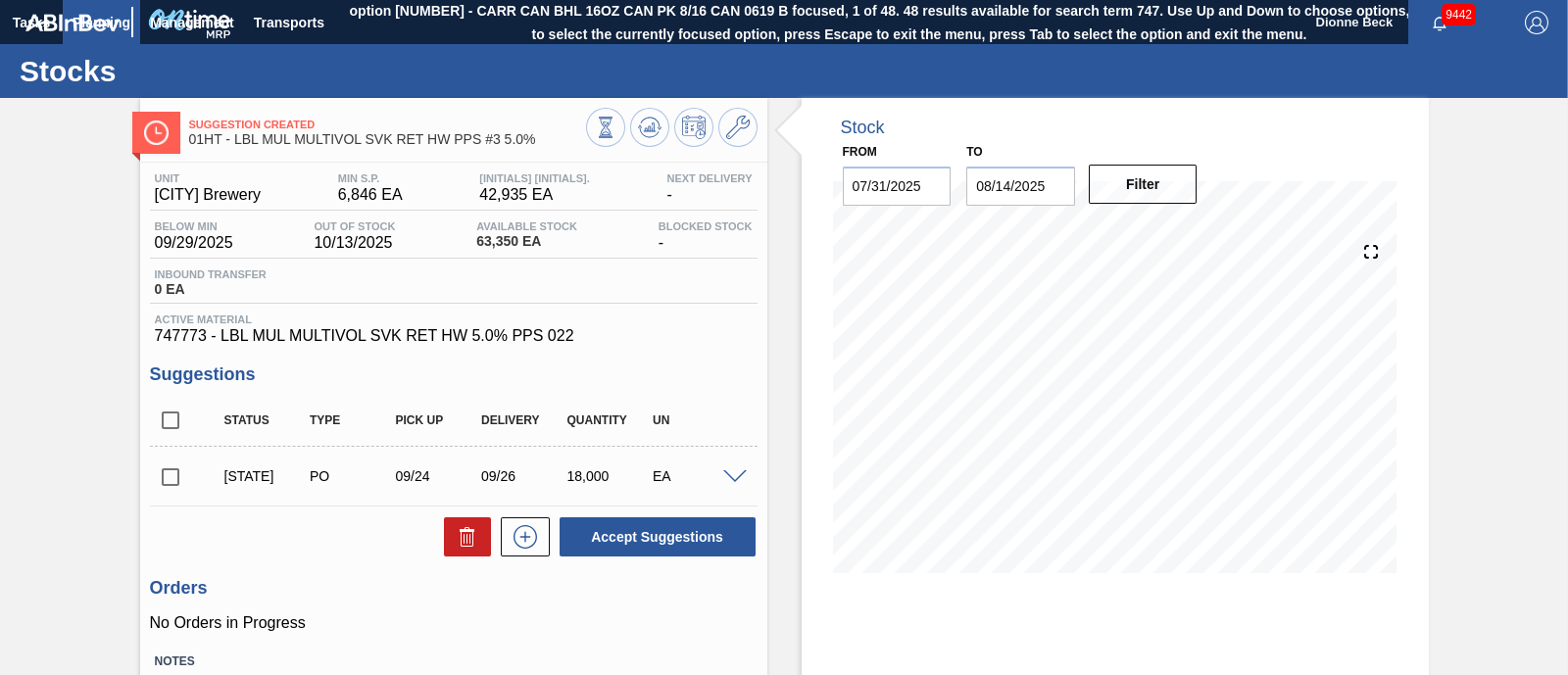 click on "Planning" at bounding box center (101, 23) 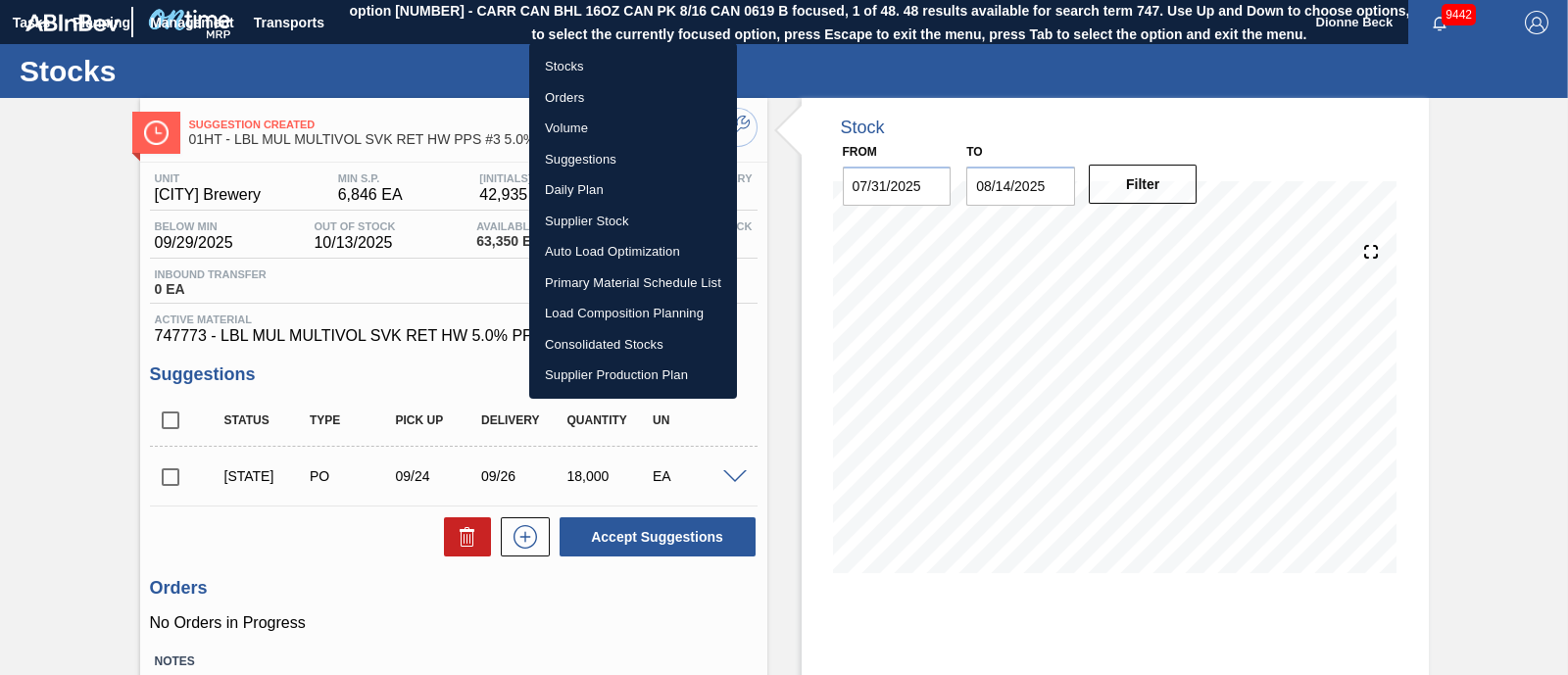 click on "Stocks" at bounding box center [633, 67] 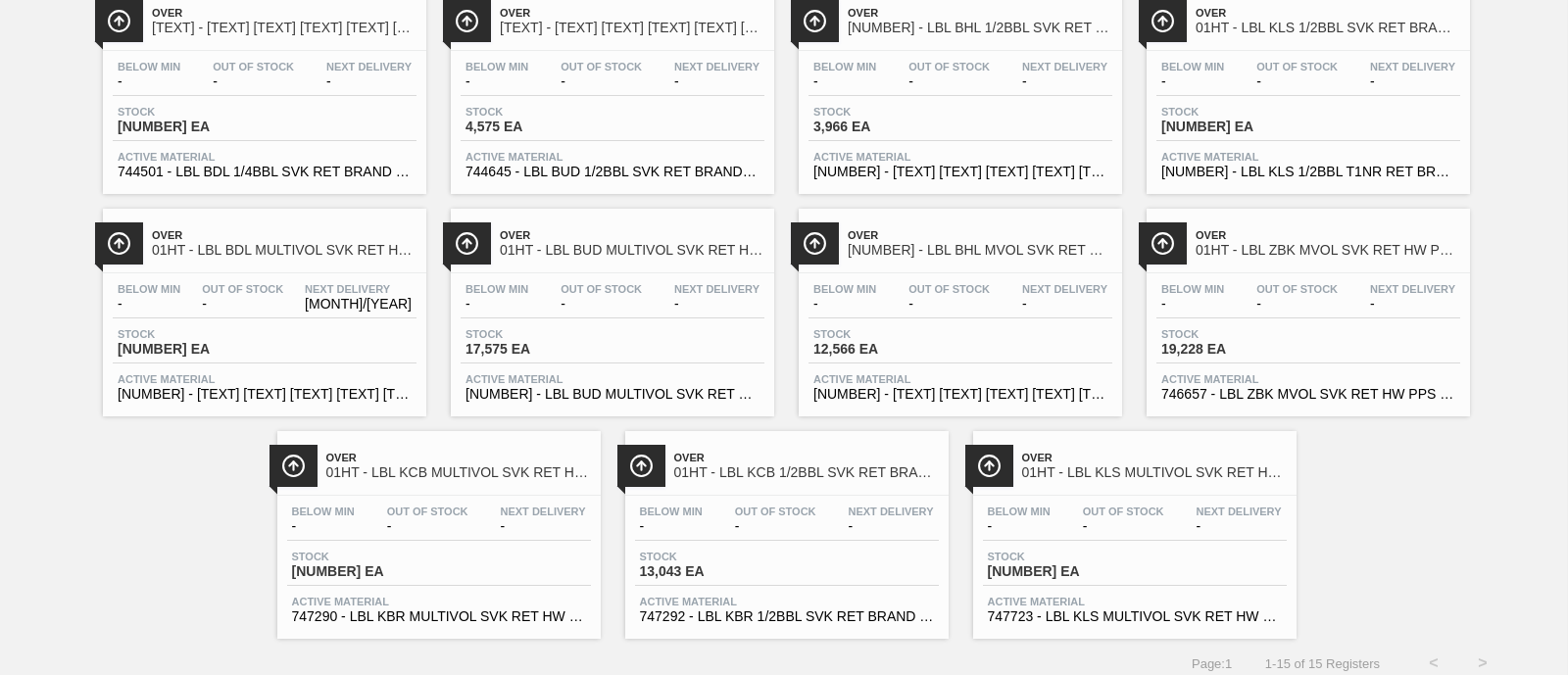 scroll, scrollTop: 411, scrollLeft: 0, axis: vertical 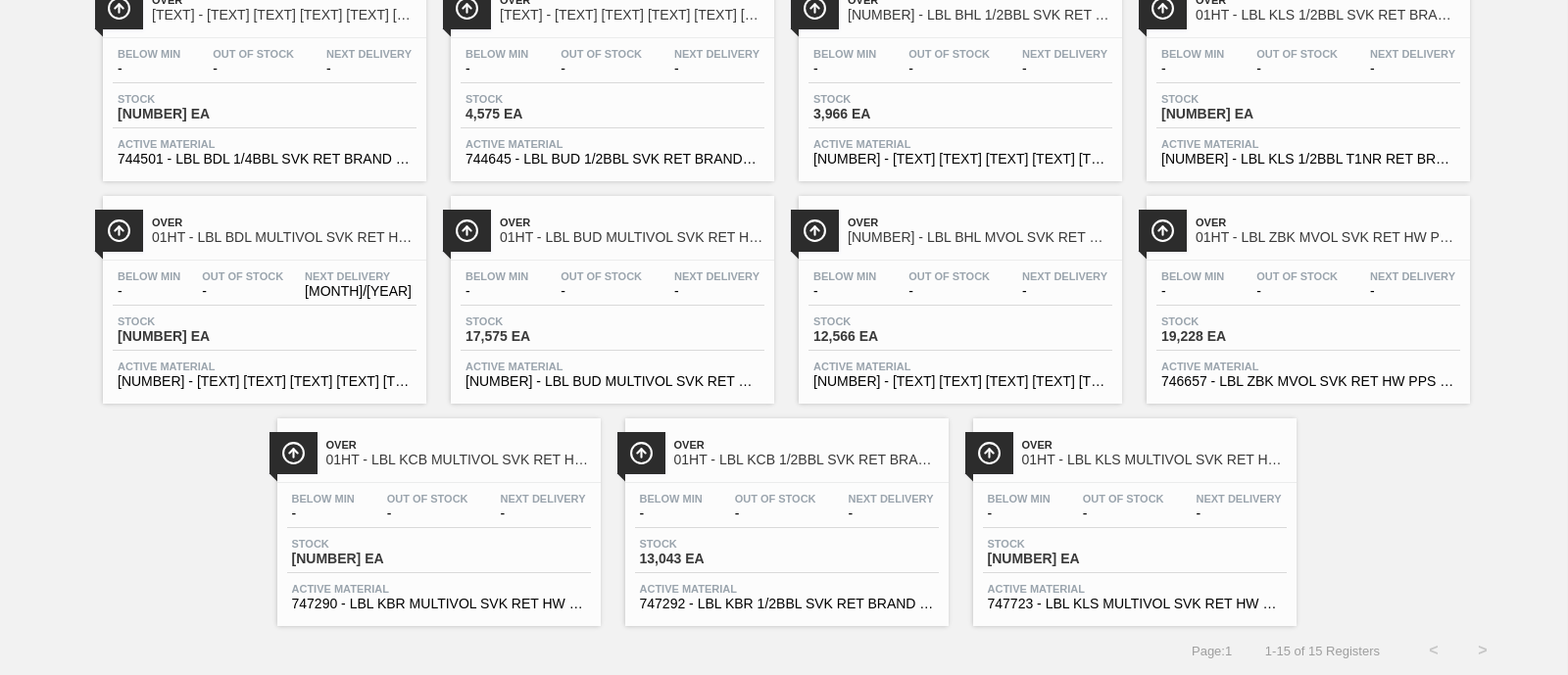 click on "Below Min - Out Of Stock - Next Delivery -" at bounding box center [1135, 510] 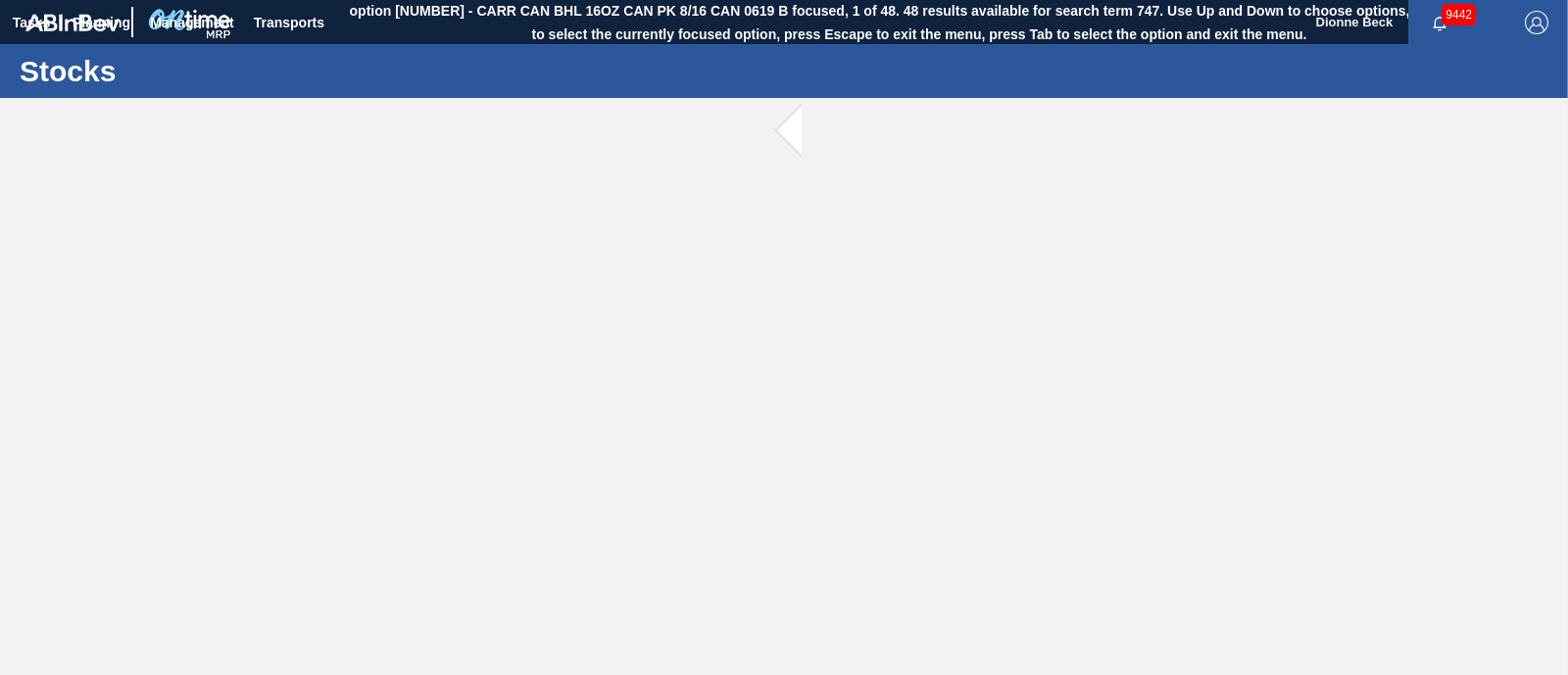 scroll, scrollTop: 0, scrollLeft: 0, axis: both 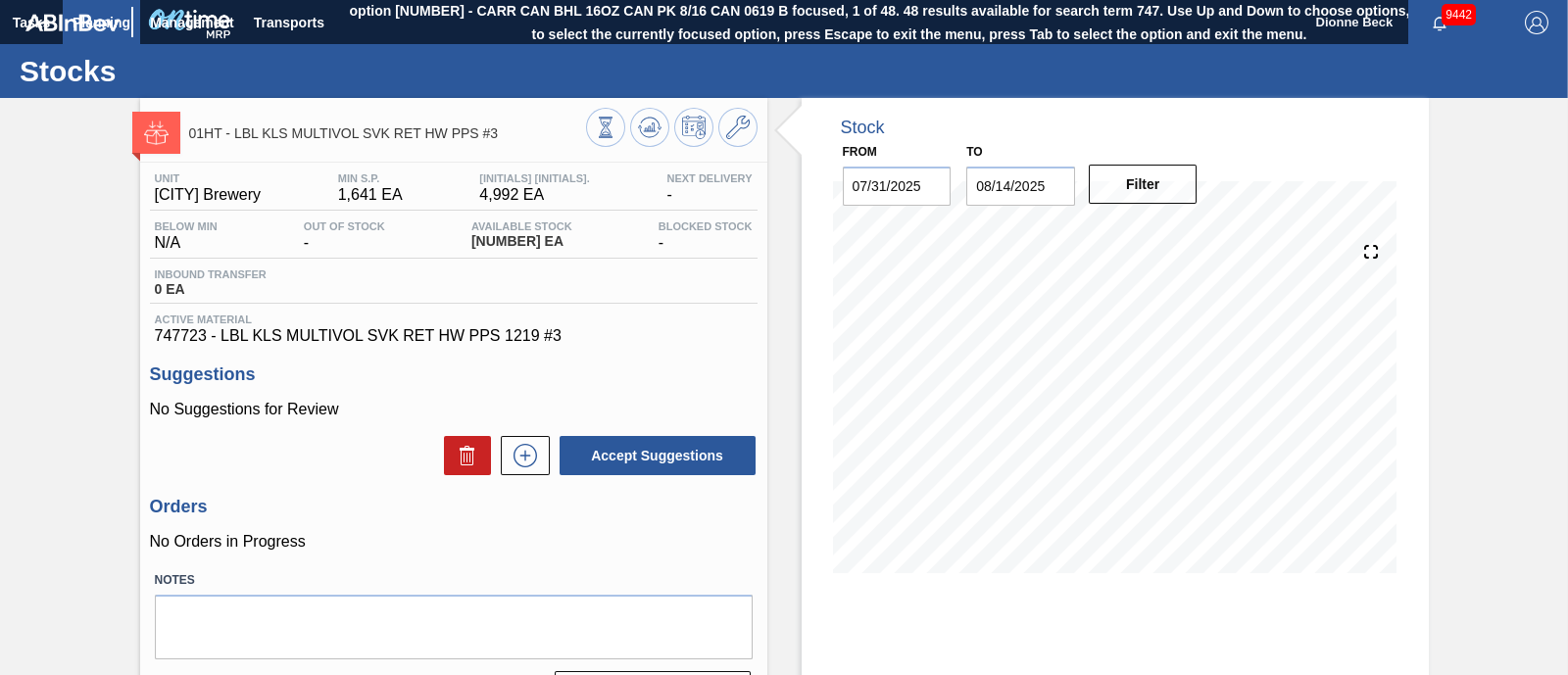 click on "Planning" at bounding box center [101, 23] 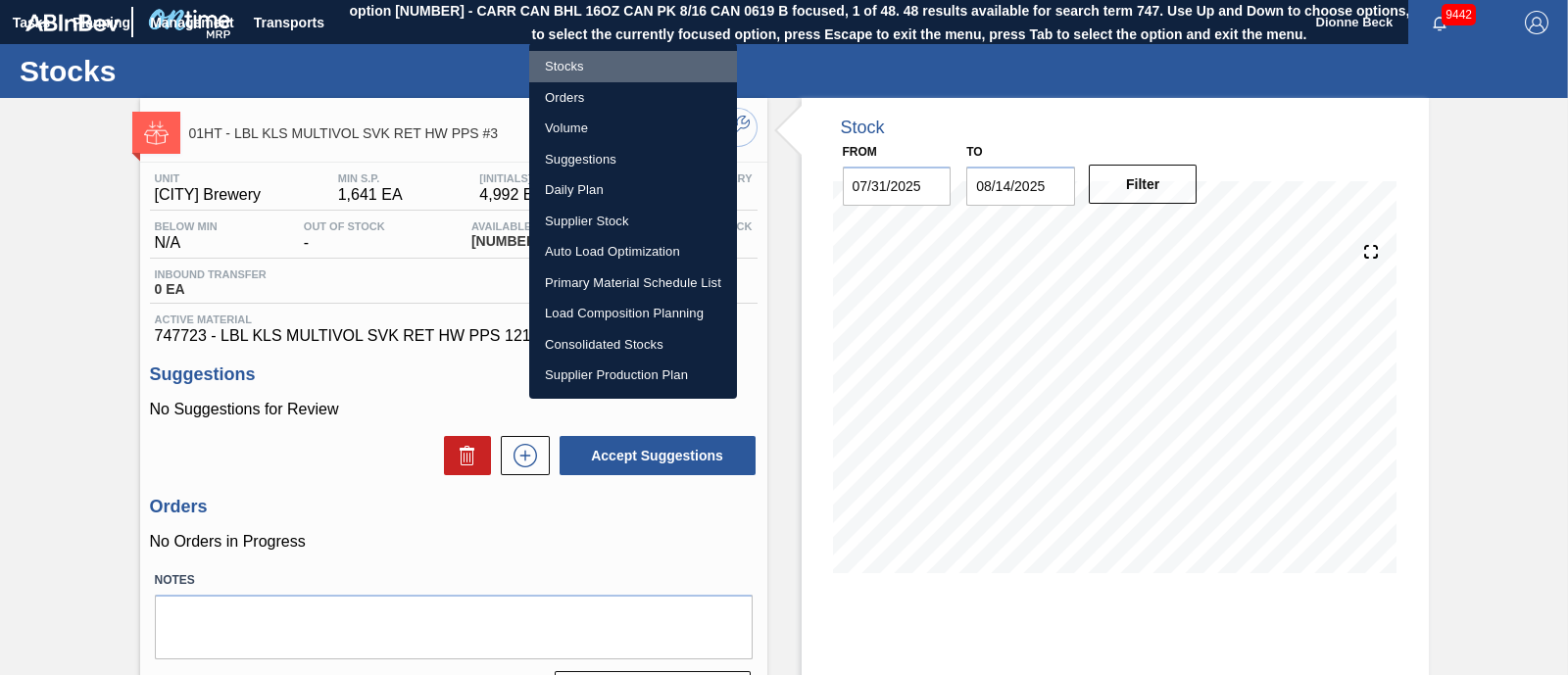 click on "Stocks" at bounding box center (633, 67) 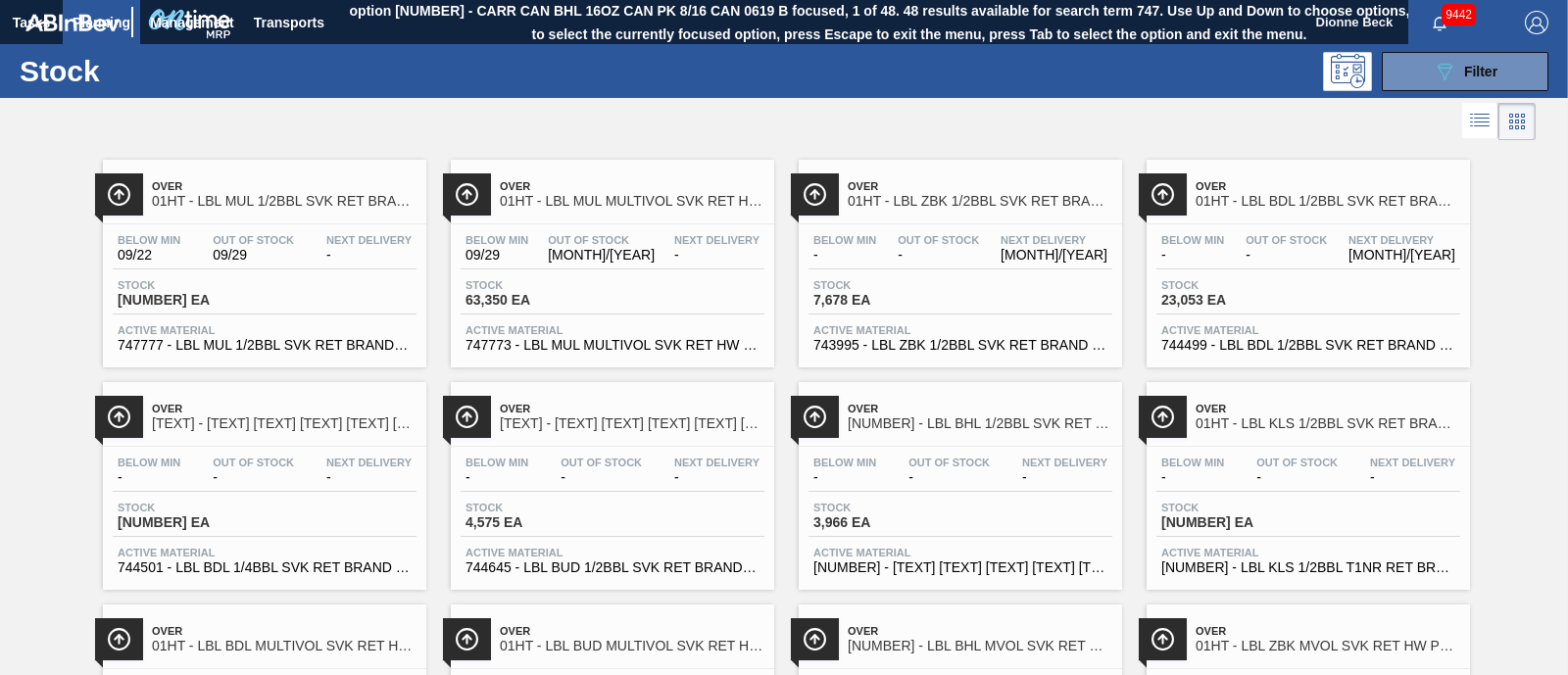 click on "Below Min [DATE] Out Of Stock [DATE] Next Delivery - Stock [NUMBER] EA Active Material [NUMBER] - [TEXT] [TEXT] [TEXT] [TEXT] [TEXT] [TEXT] [TEXT] [TEXT]" at bounding box center (612, 291) 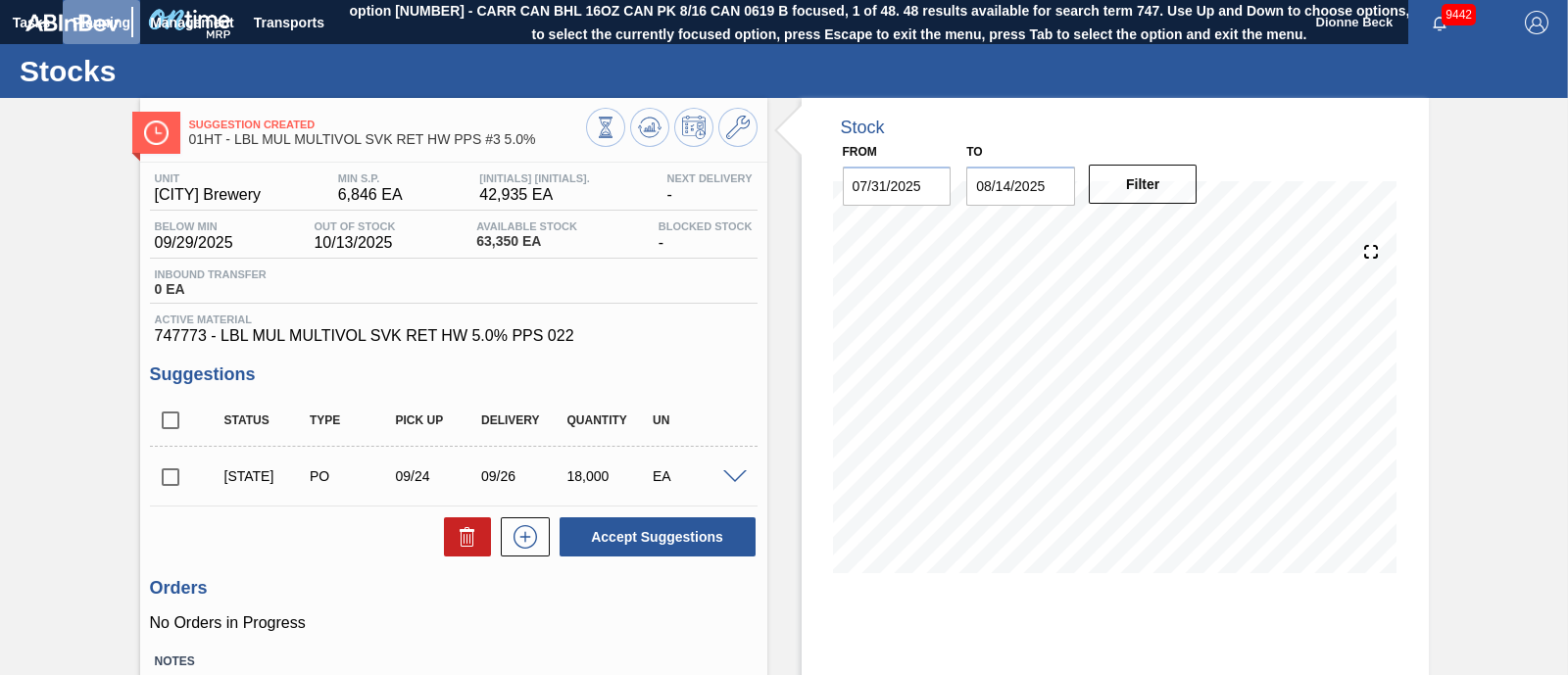 click on "Planning" at bounding box center (101, 22) 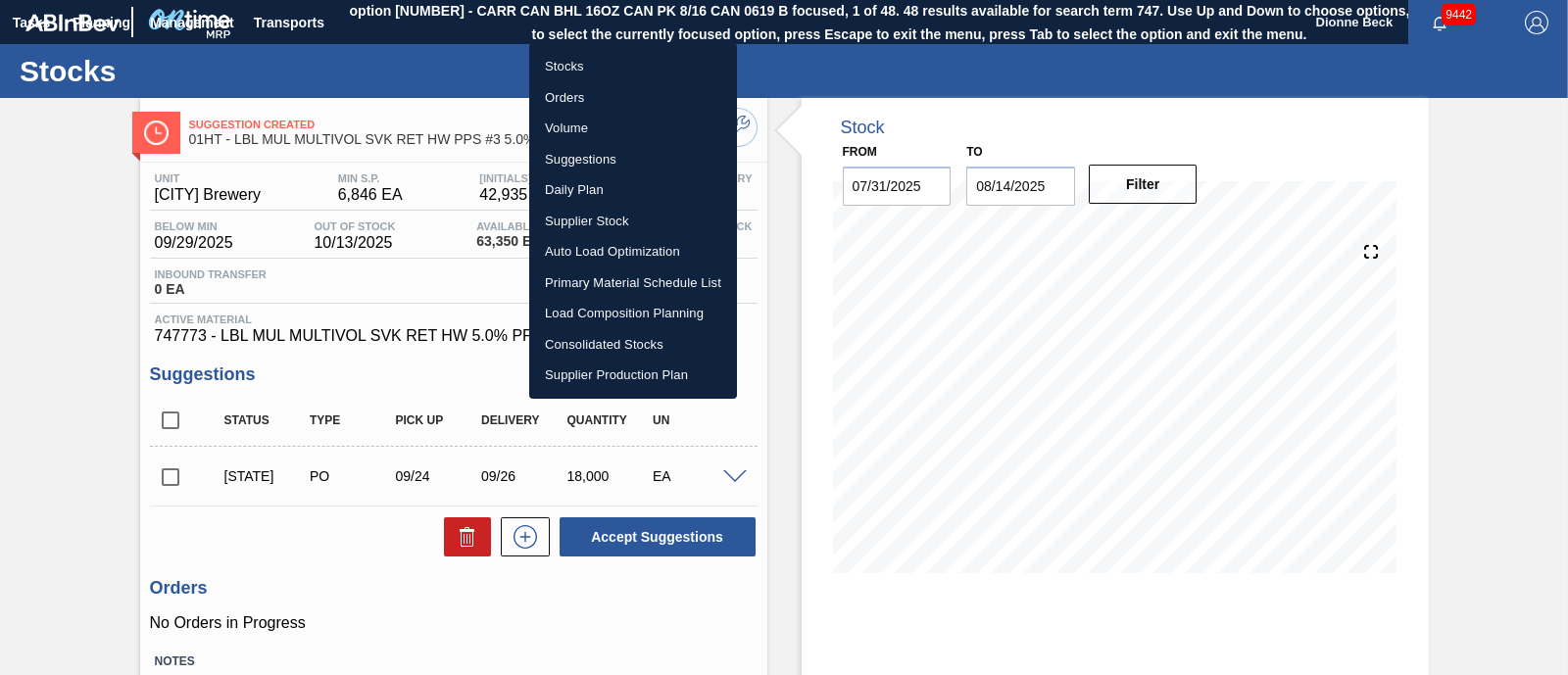 click on "Stocks" at bounding box center (633, 67) 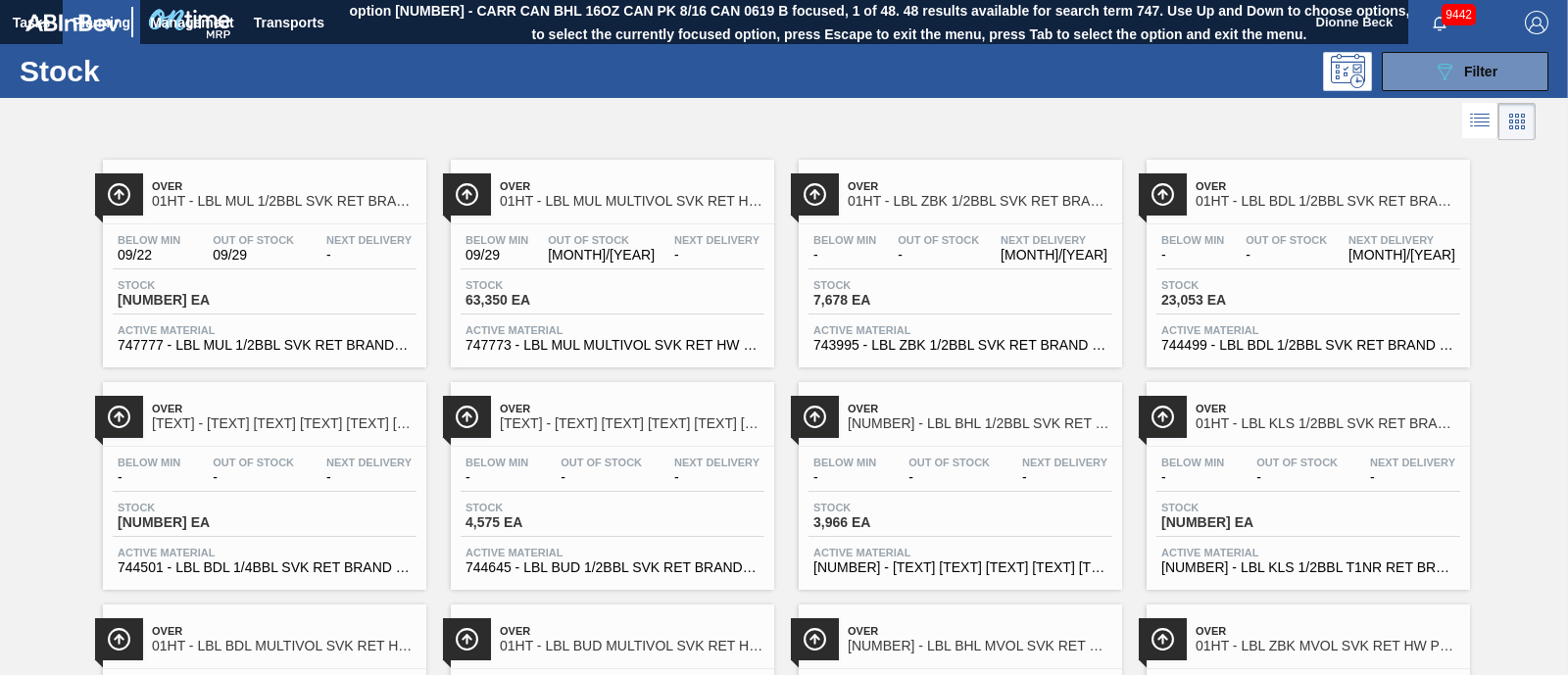 click on "7,678 EA" at bounding box center [882, 300] 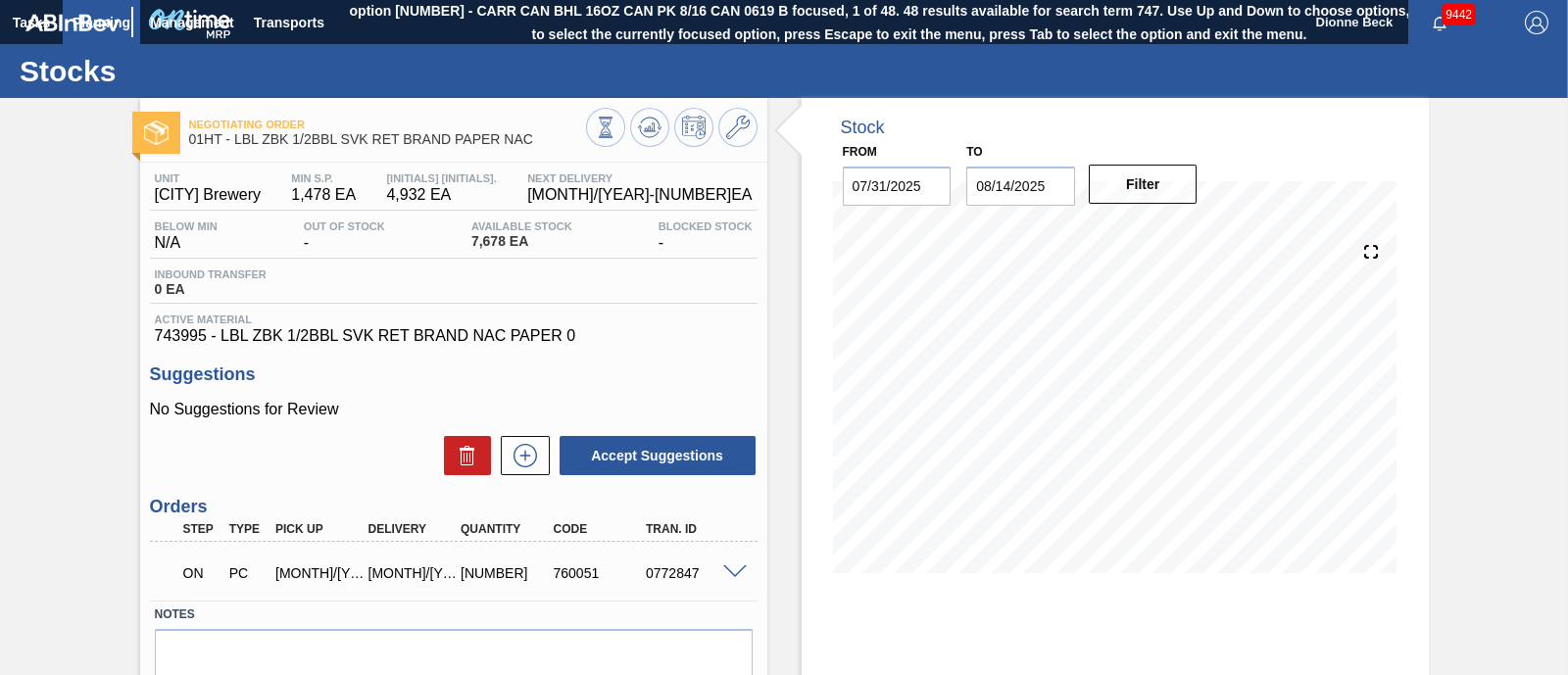 click on "Planning" at bounding box center [101, 23] 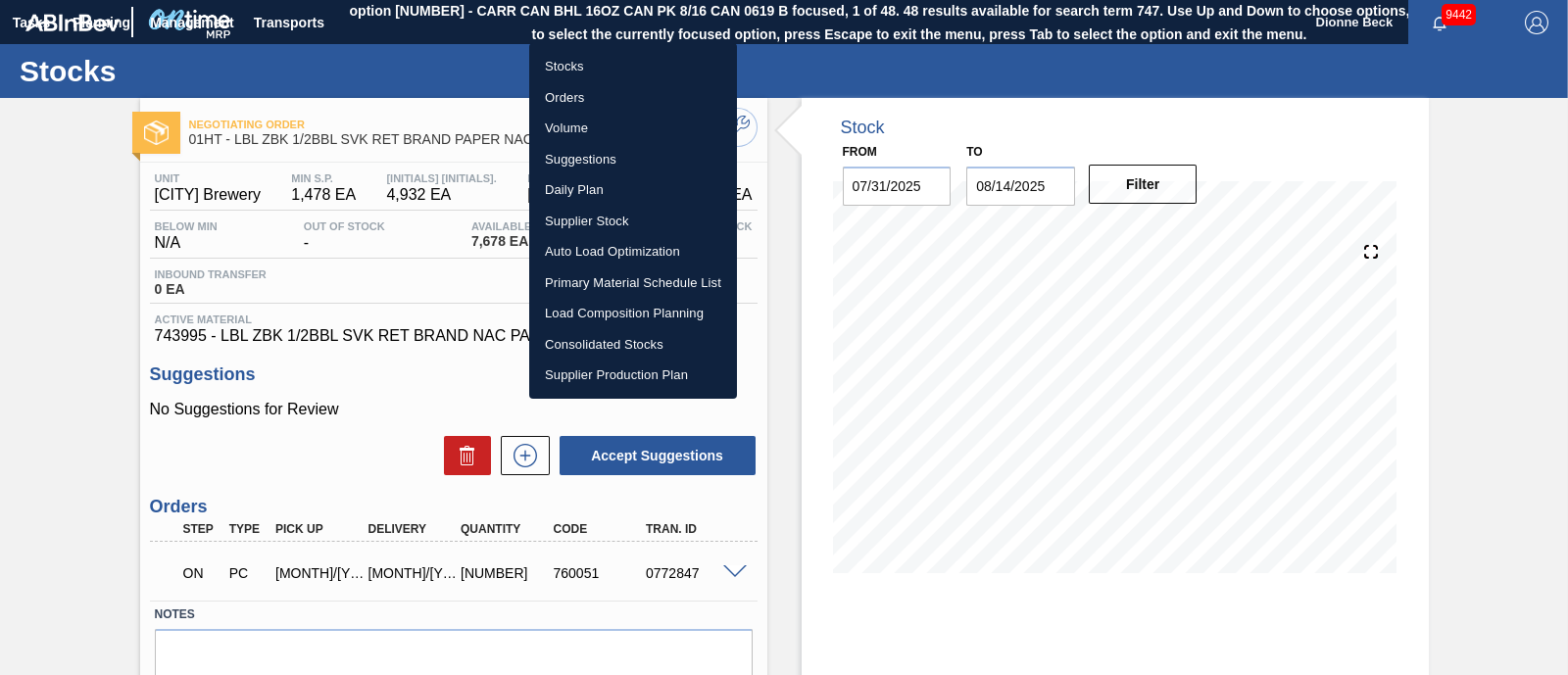 click on "Stocks" at bounding box center (633, 67) 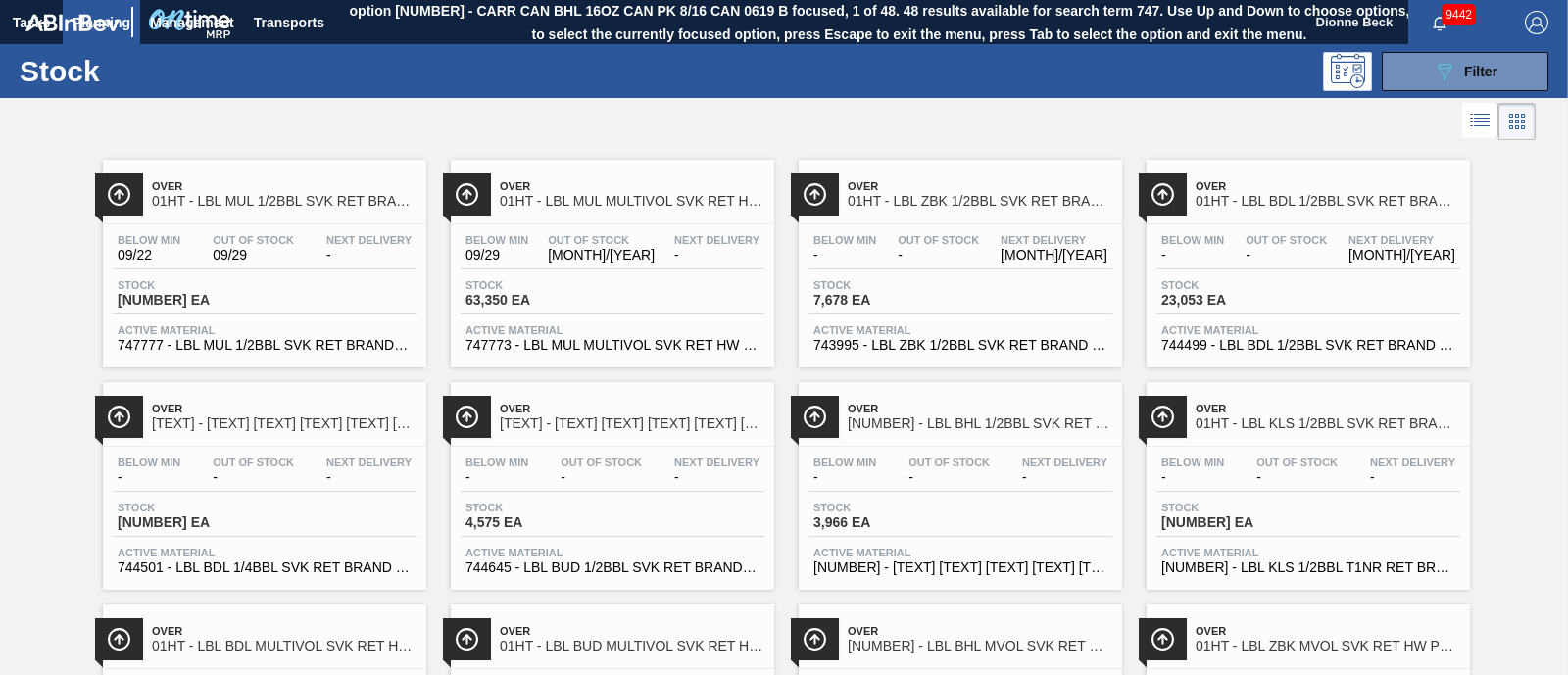 click on "Active Material" at bounding box center [1308, 330] 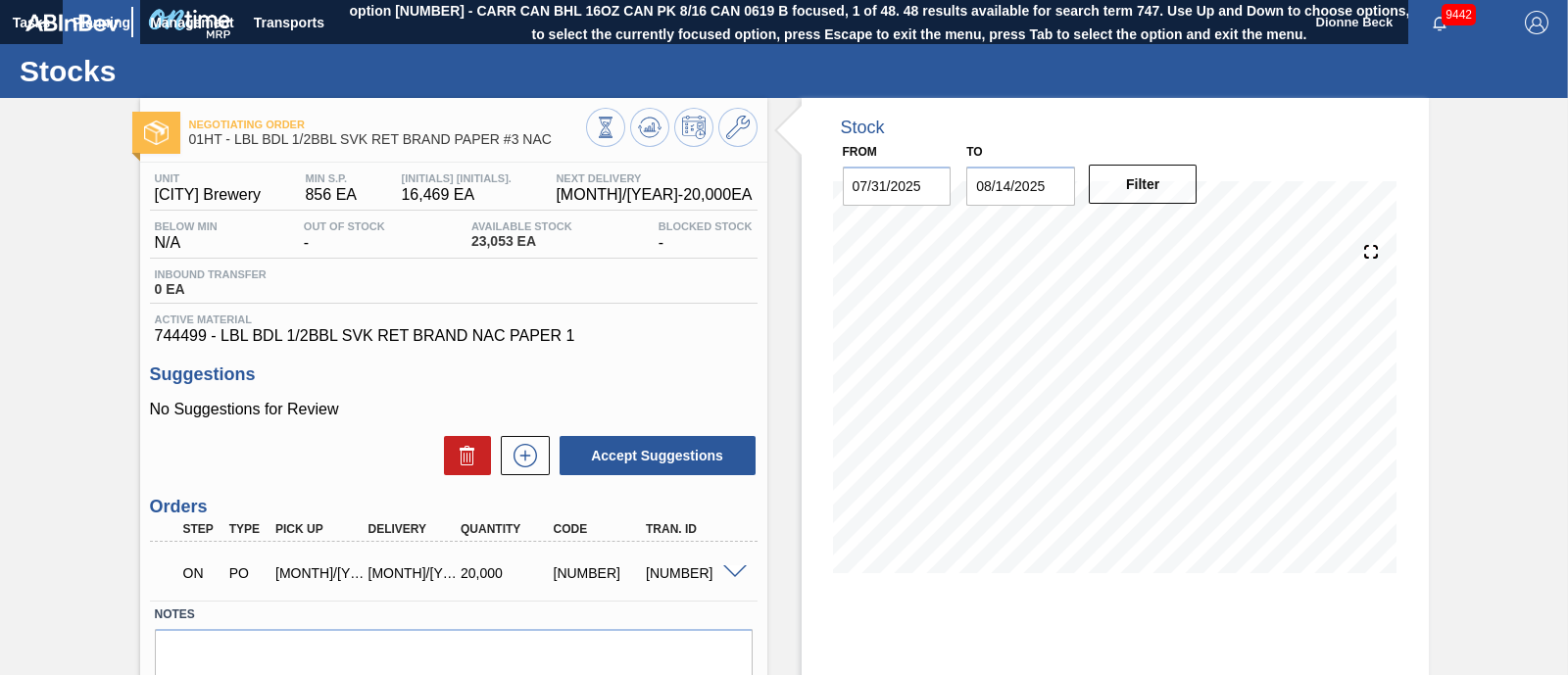 click on "Planning" at bounding box center [101, 23] 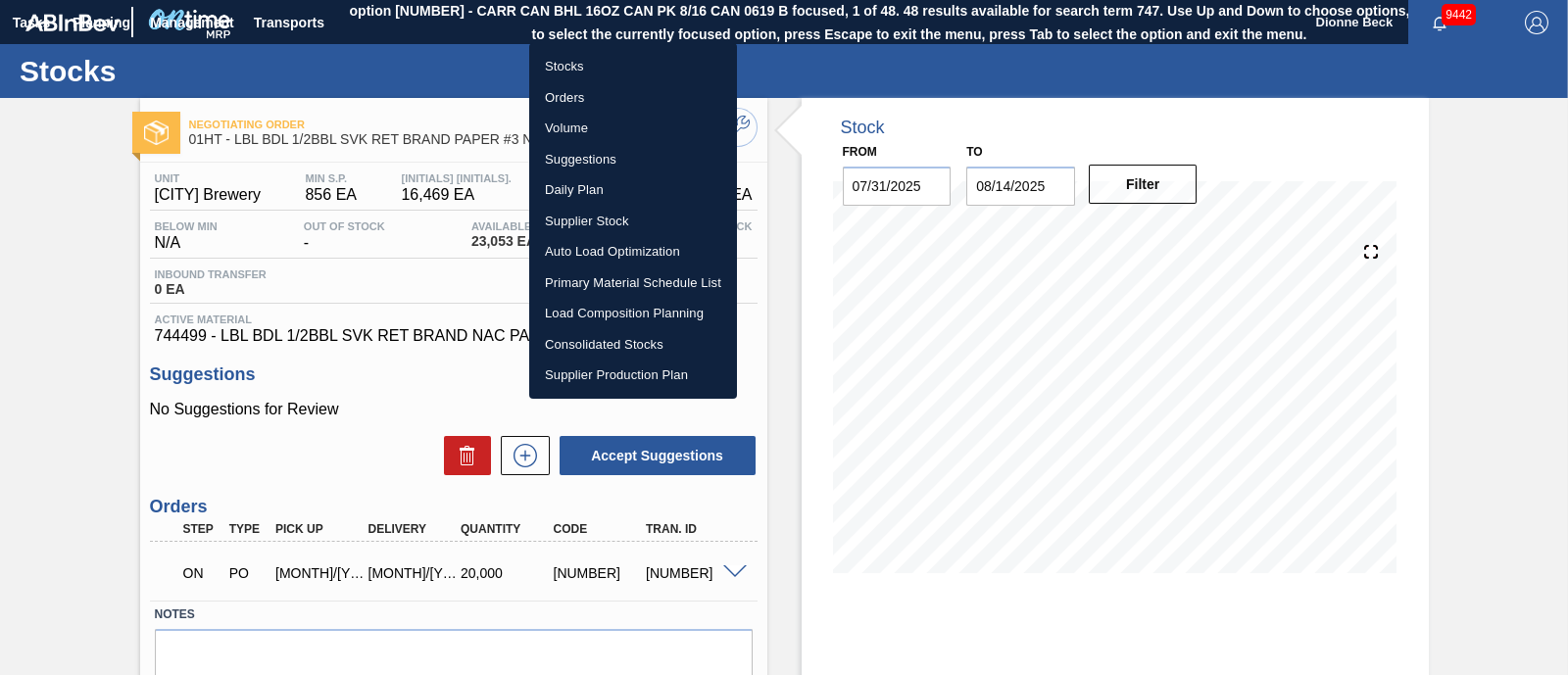 click on "Stocks" at bounding box center [633, 67] 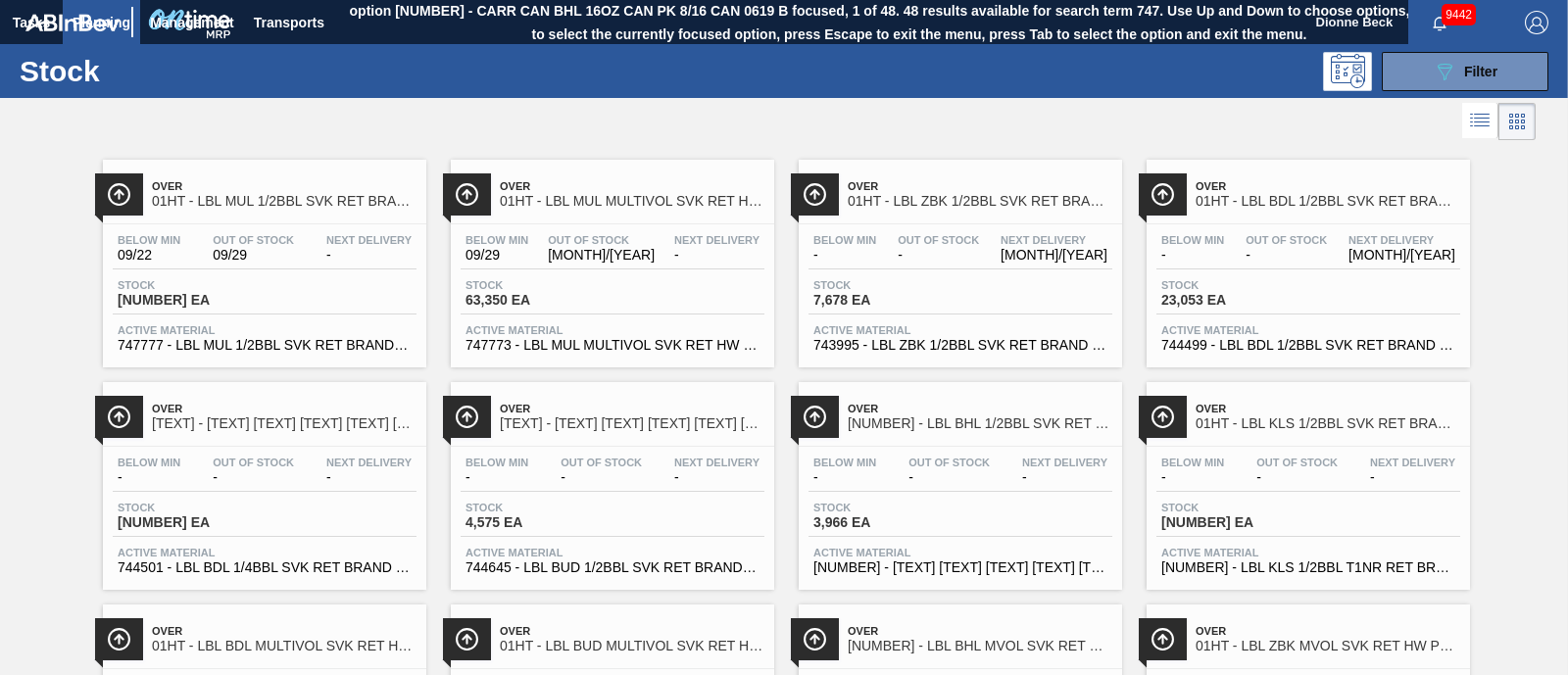 click on "Over 01HT - LBL BDL 1/4BBL SVK RET BRAND PAPER  NAC" at bounding box center (284, 416) 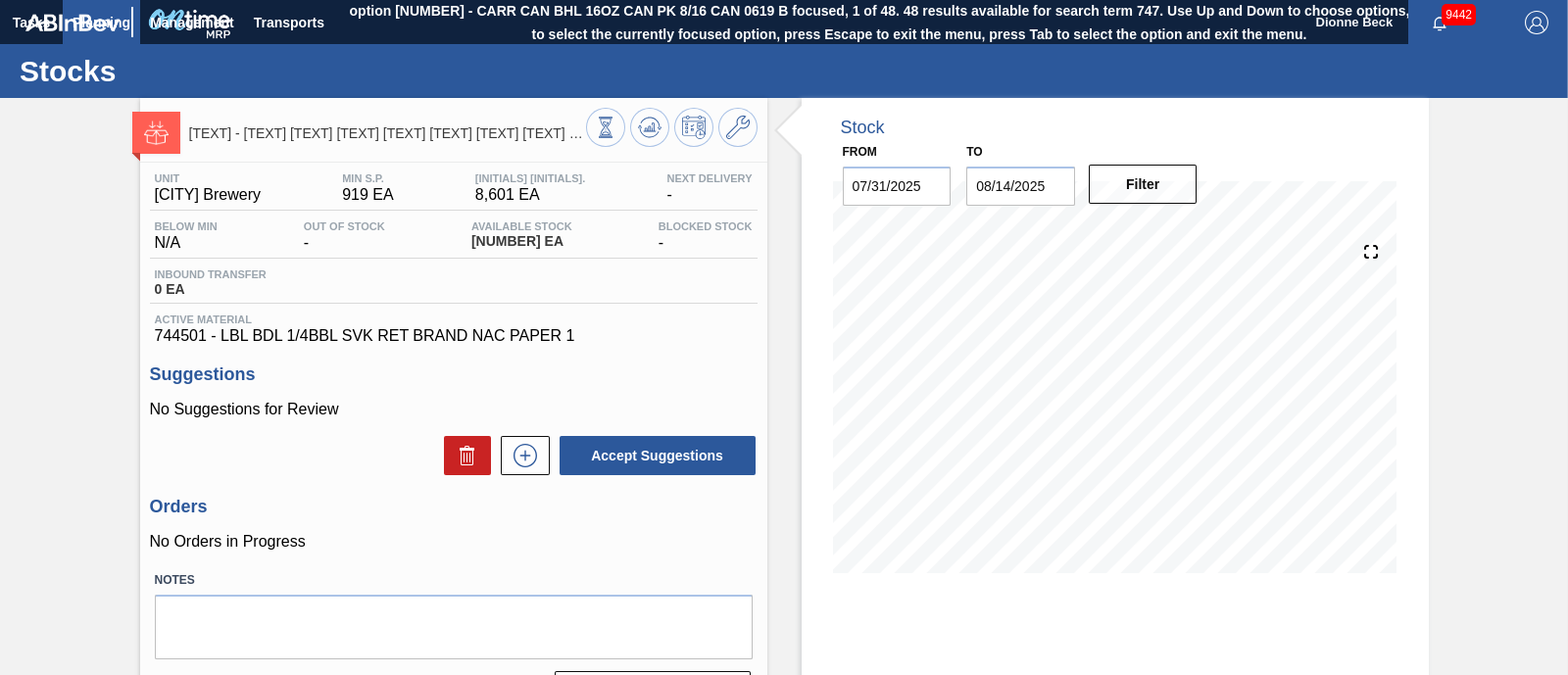 click on "Planning" at bounding box center [101, 23] 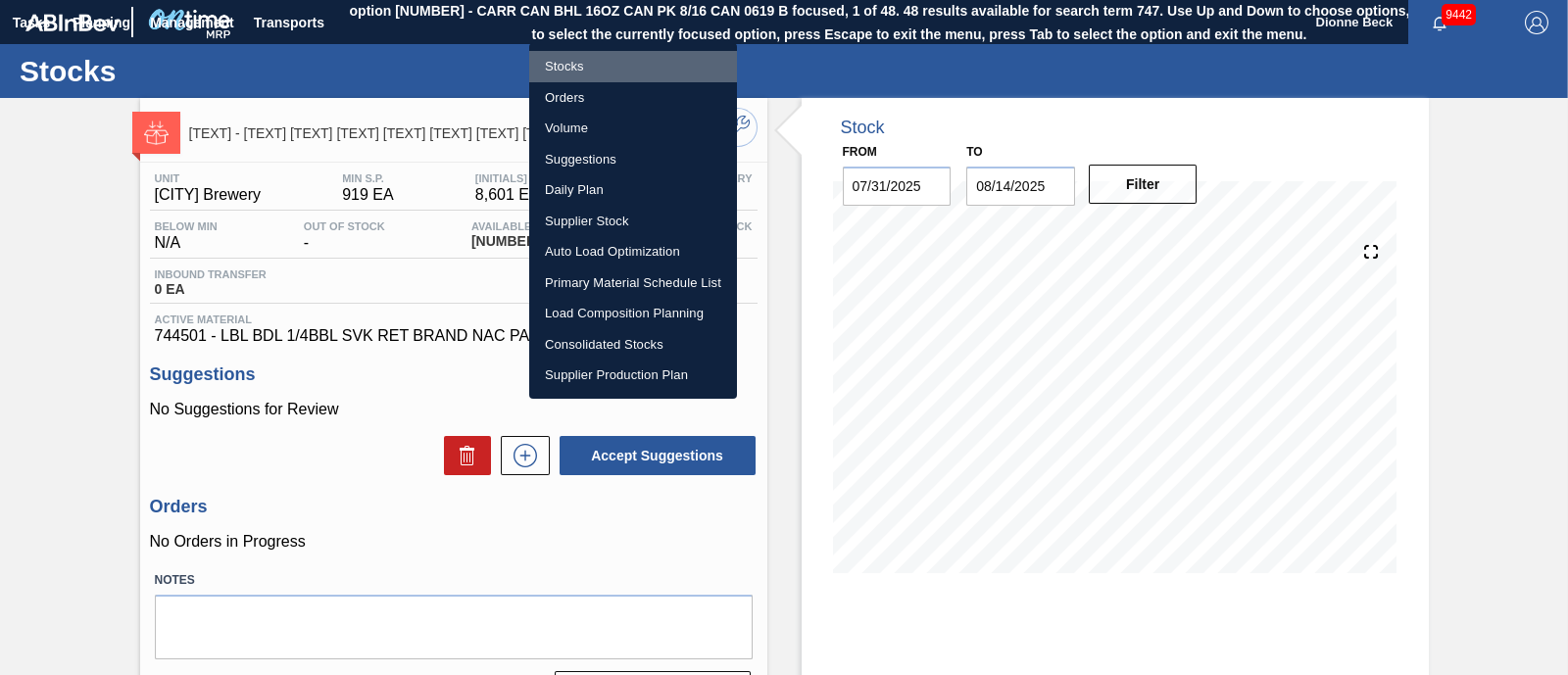 click on "Stocks" at bounding box center (633, 67) 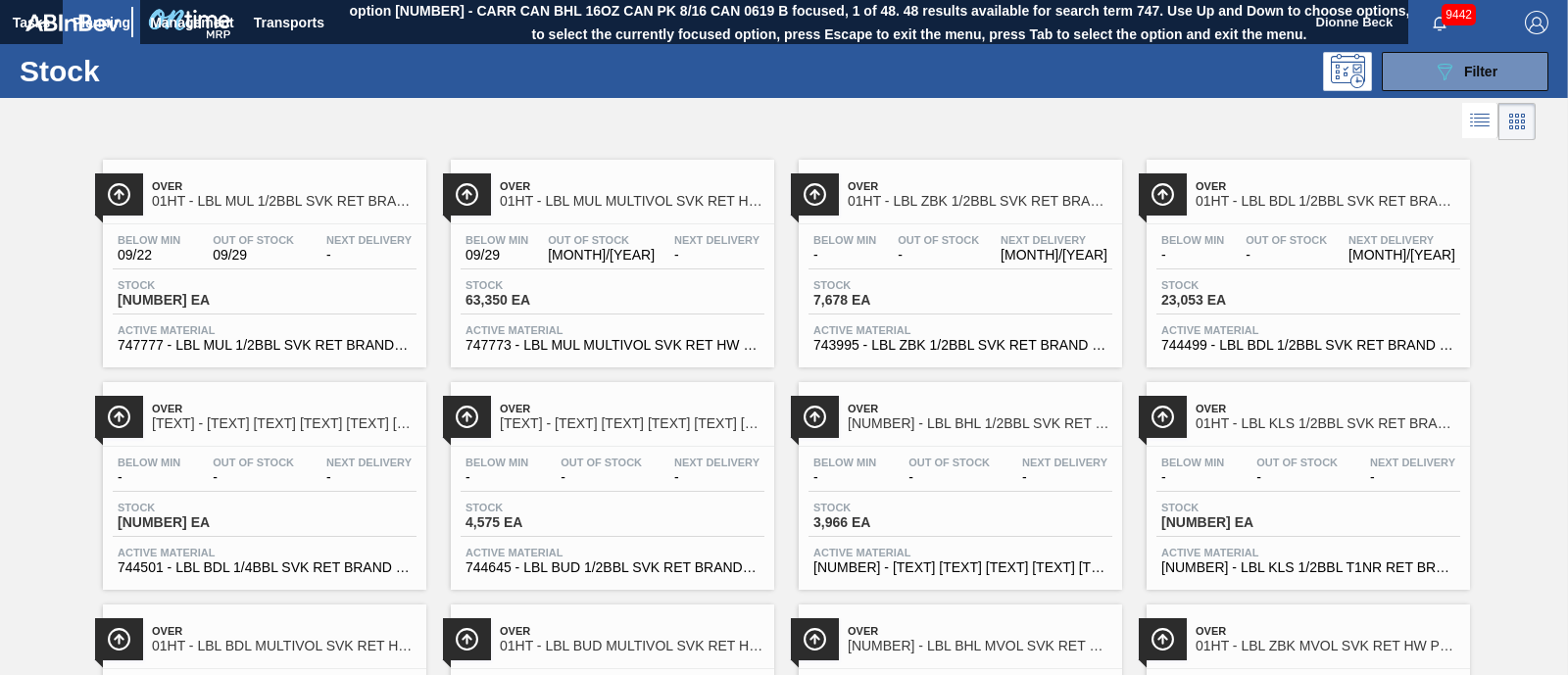 click on "Over 01HT - LBL BUD 1/2BBL SVK RET BRAND PAPER #3 5.0% Below Min - Out Of Stock - Next Delivery - Stock 4,575 EA Active Material 744645 - LBL BUD 1/2BBL SVK RET BRAND 5.0% PAPER" at bounding box center [612, 486] 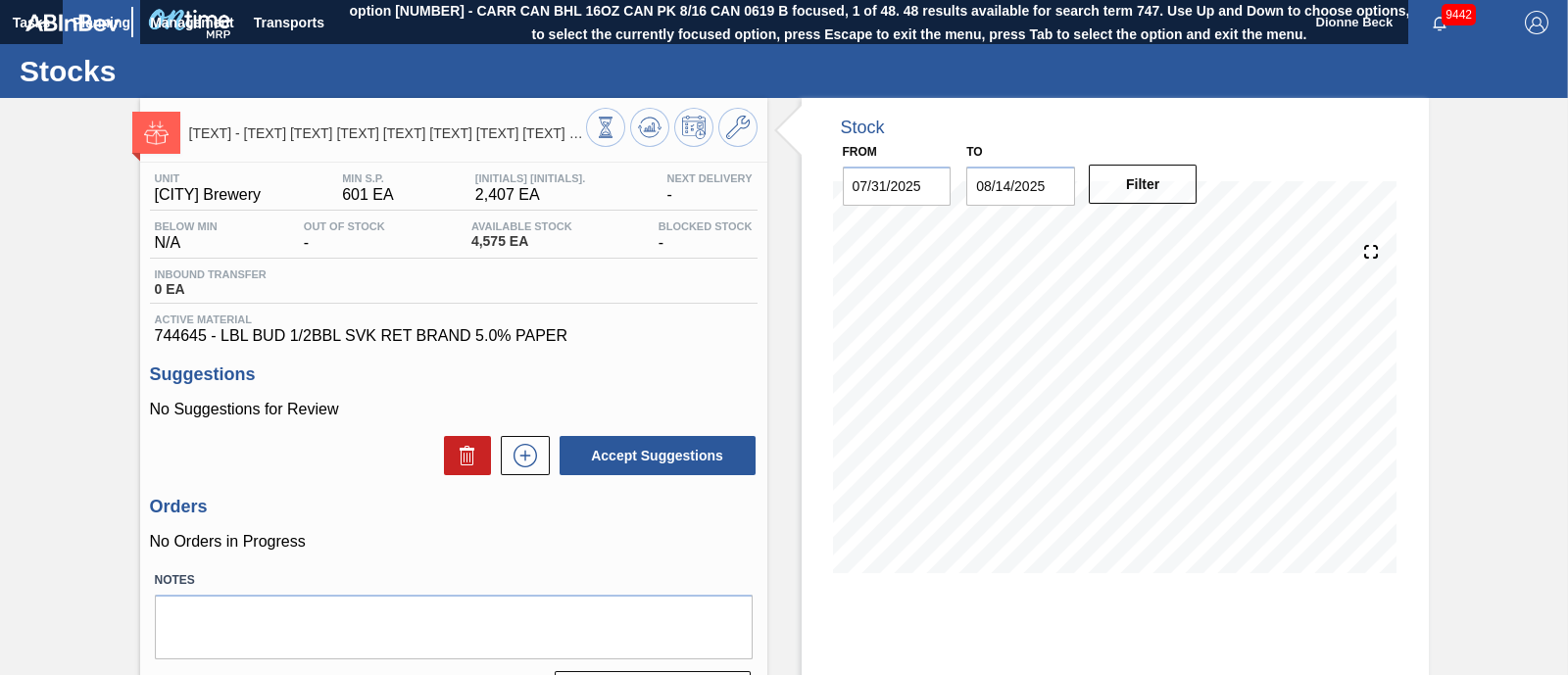 click on "Planning" at bounding box center (101, 23) 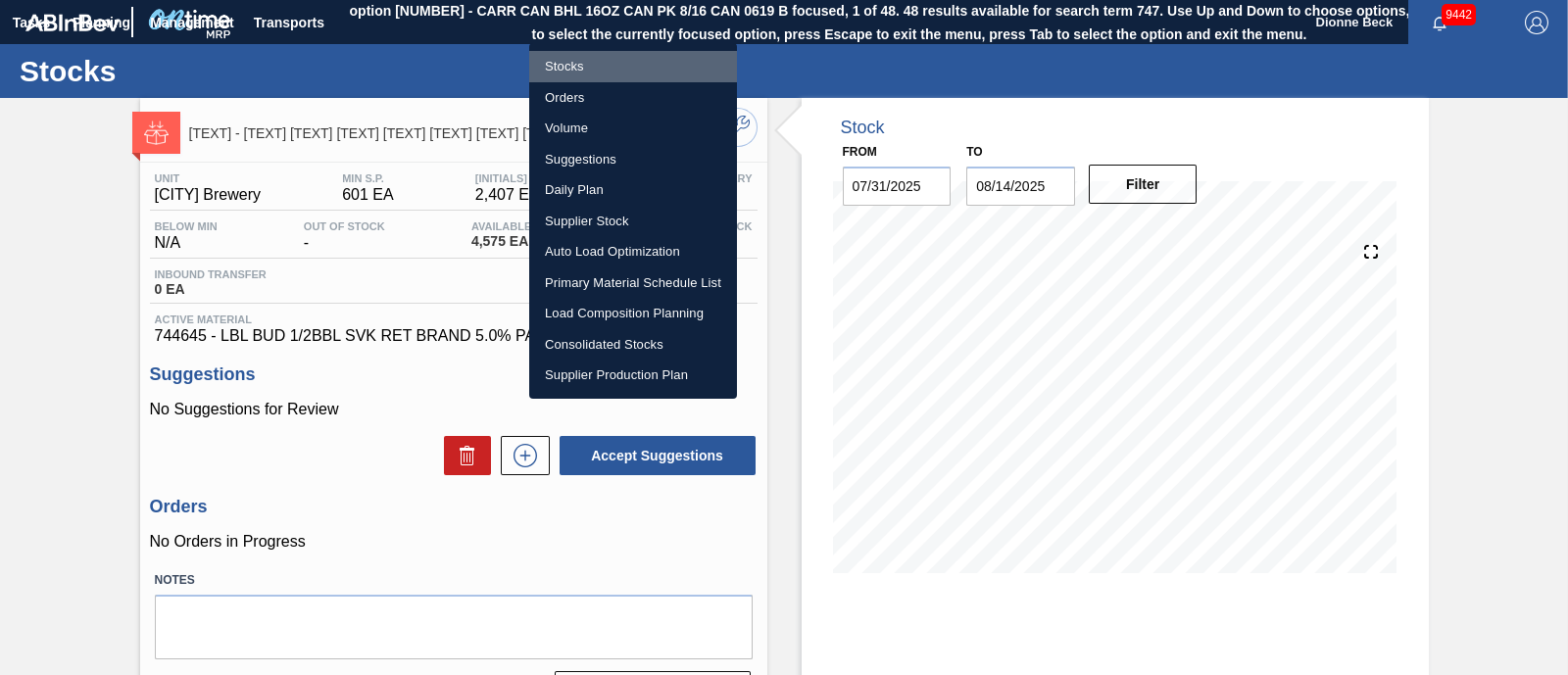 click on "Stocks" at bounding box center [633, 67] 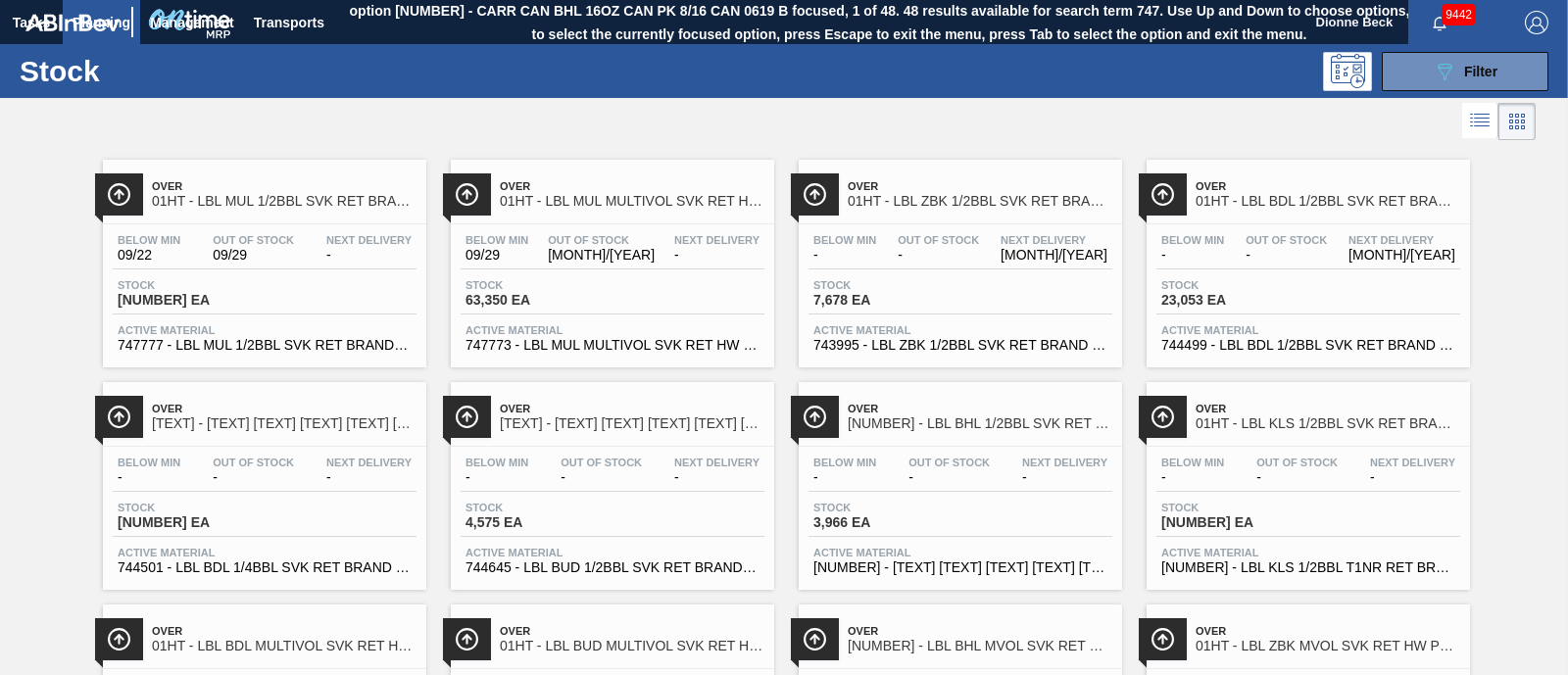 click on "Stock 3,966 EA" at bounding box center (960, 519) 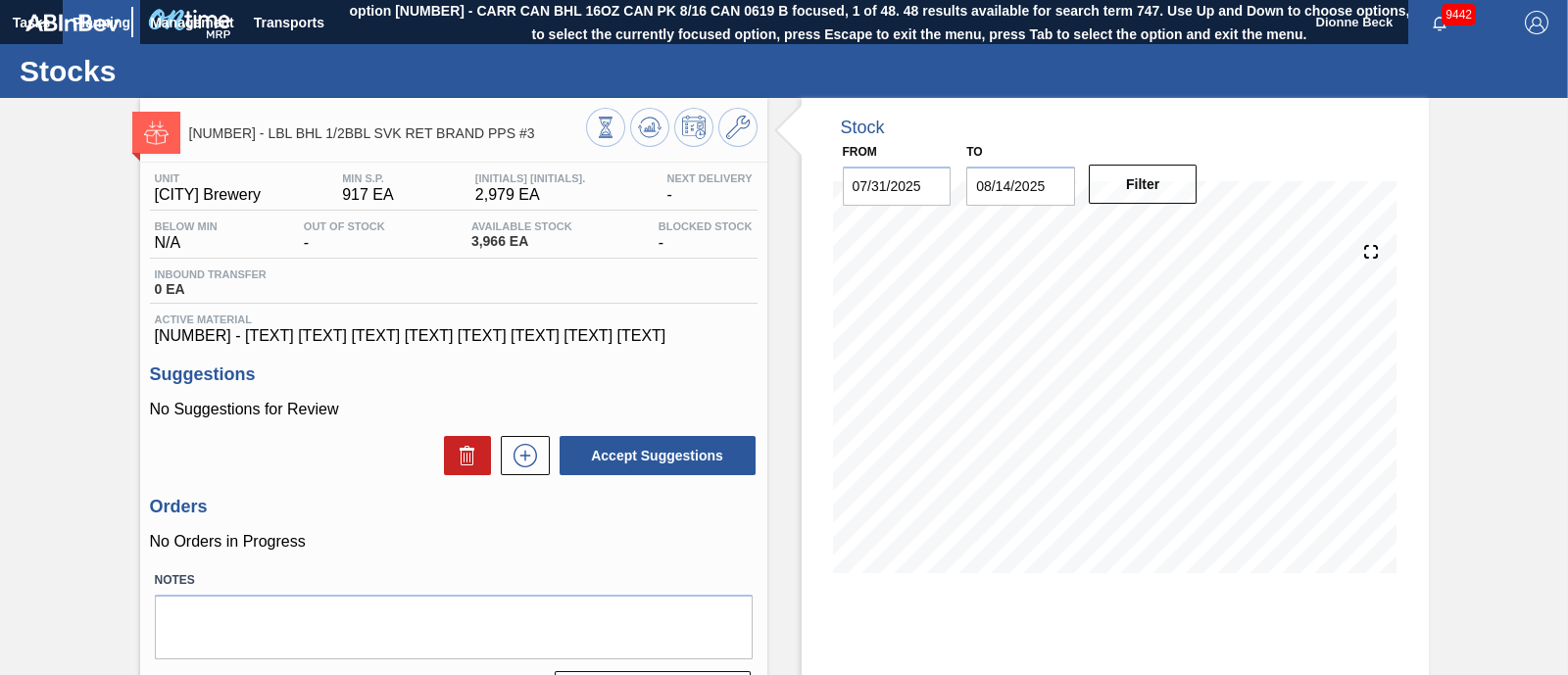 click on "Planning" at bounding box center [101, 23] 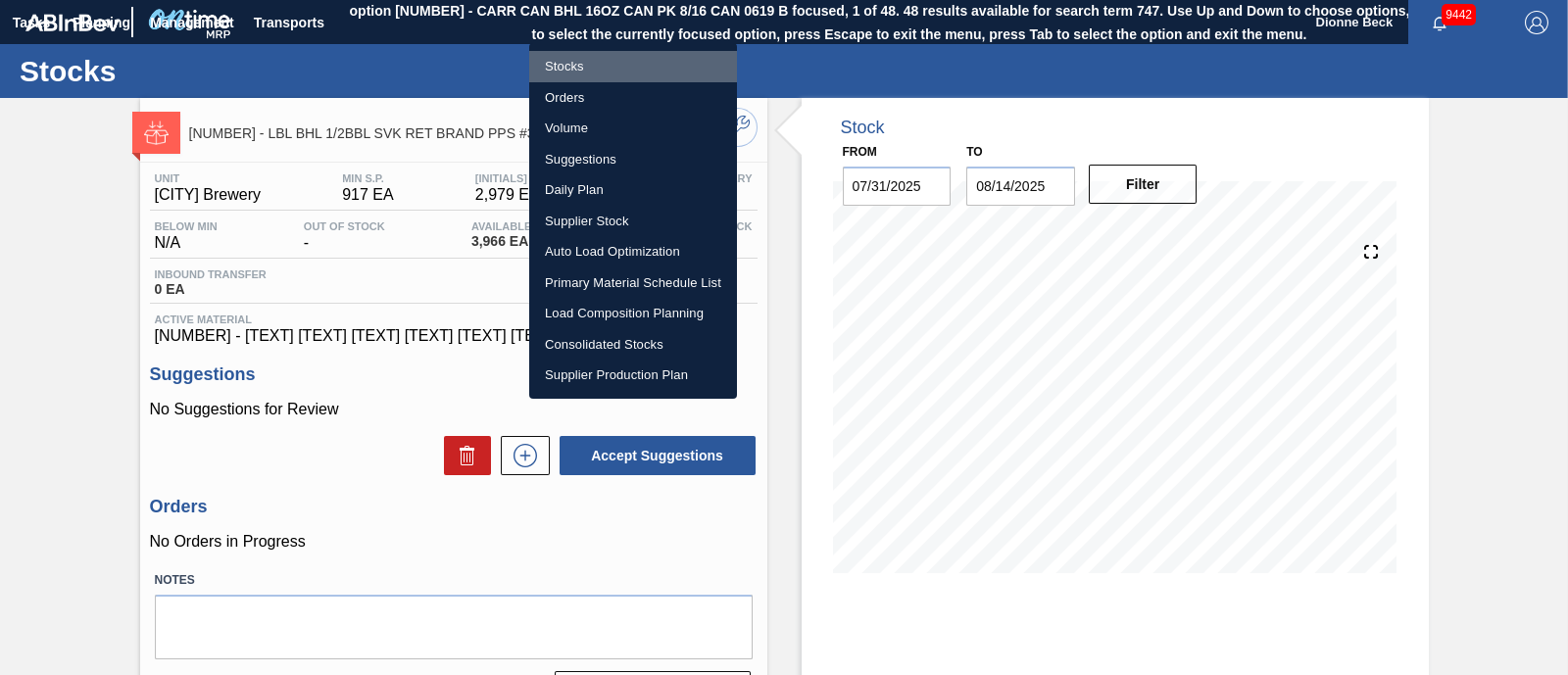 click on "Stocks" at bounding box center (633, 67) 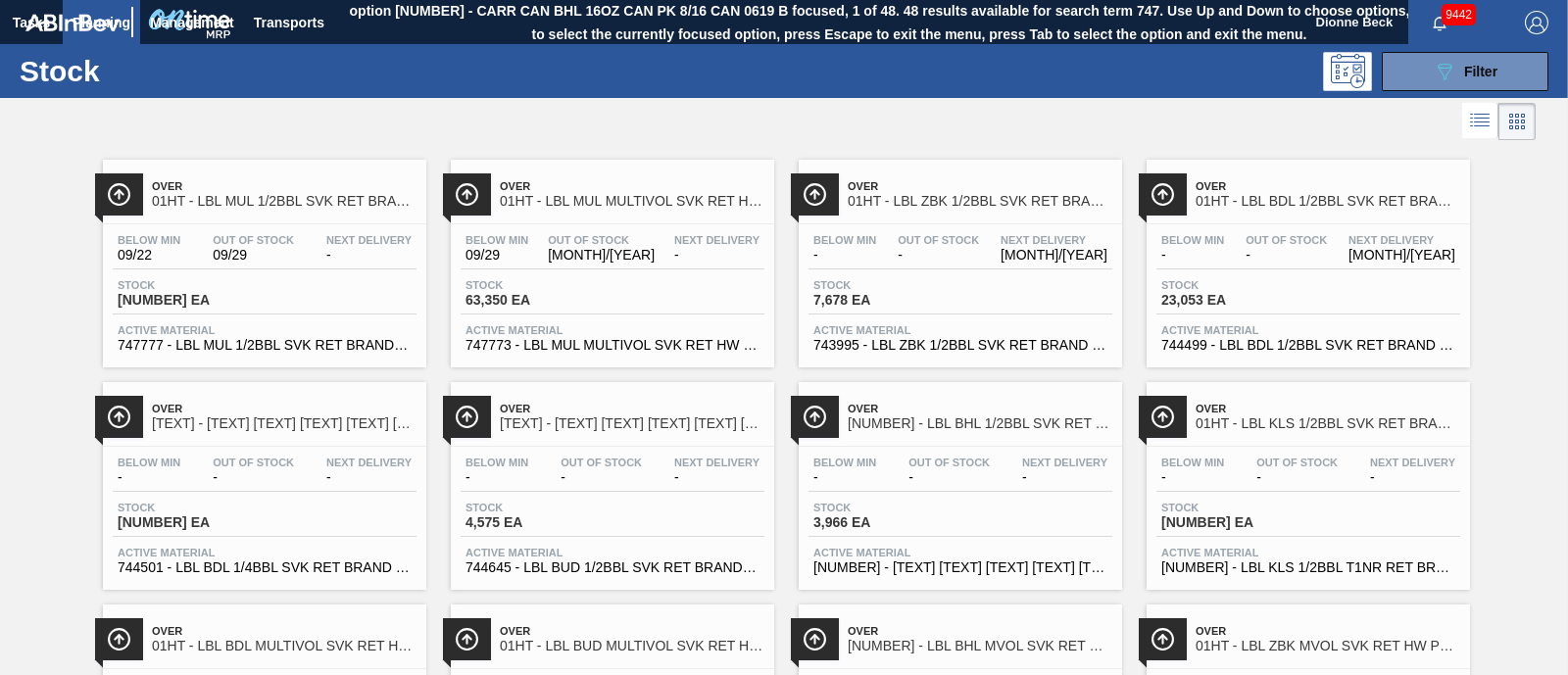 drag, startPoint x: 1362, startPoint y: 544, endPoint x: 1354, endPoint y: 537, distance: 10.630146 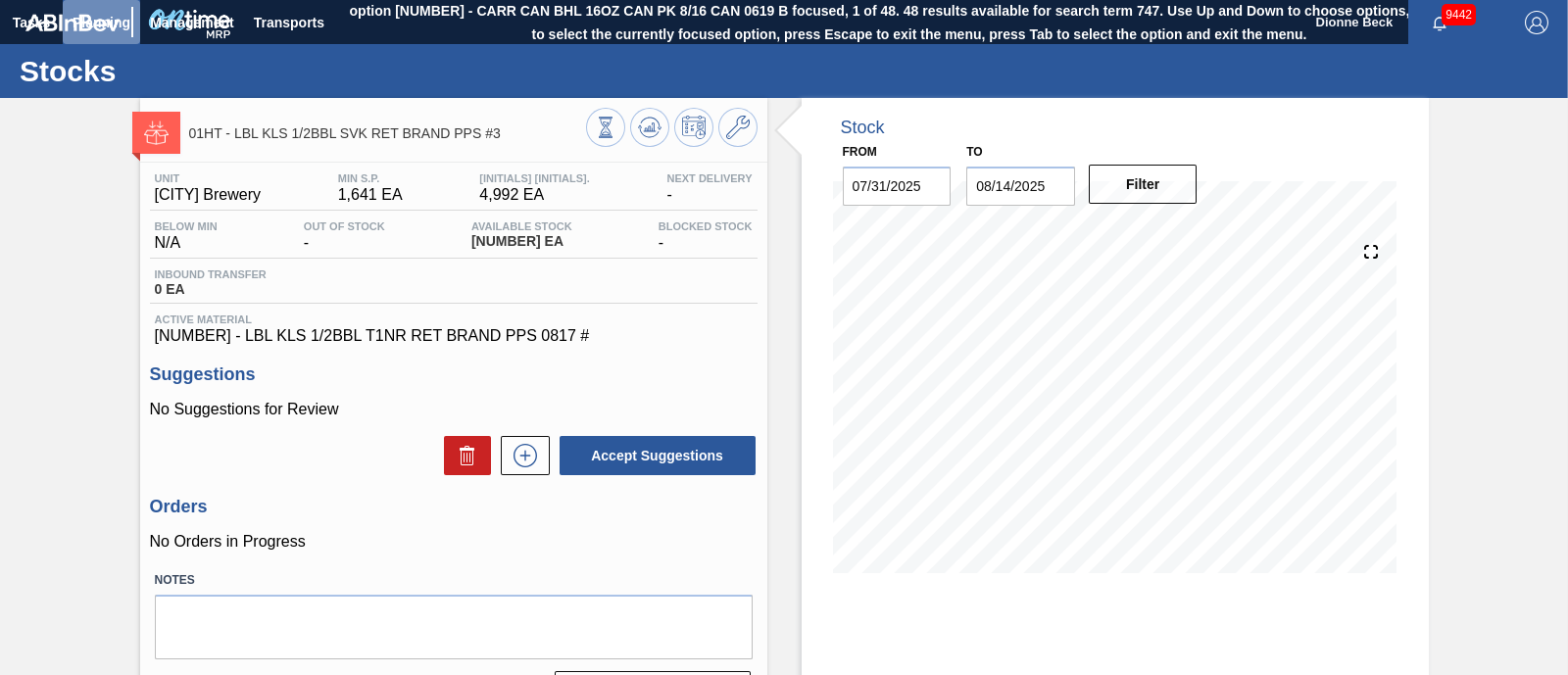 click on "Planning" at bounding box center (101, 23) 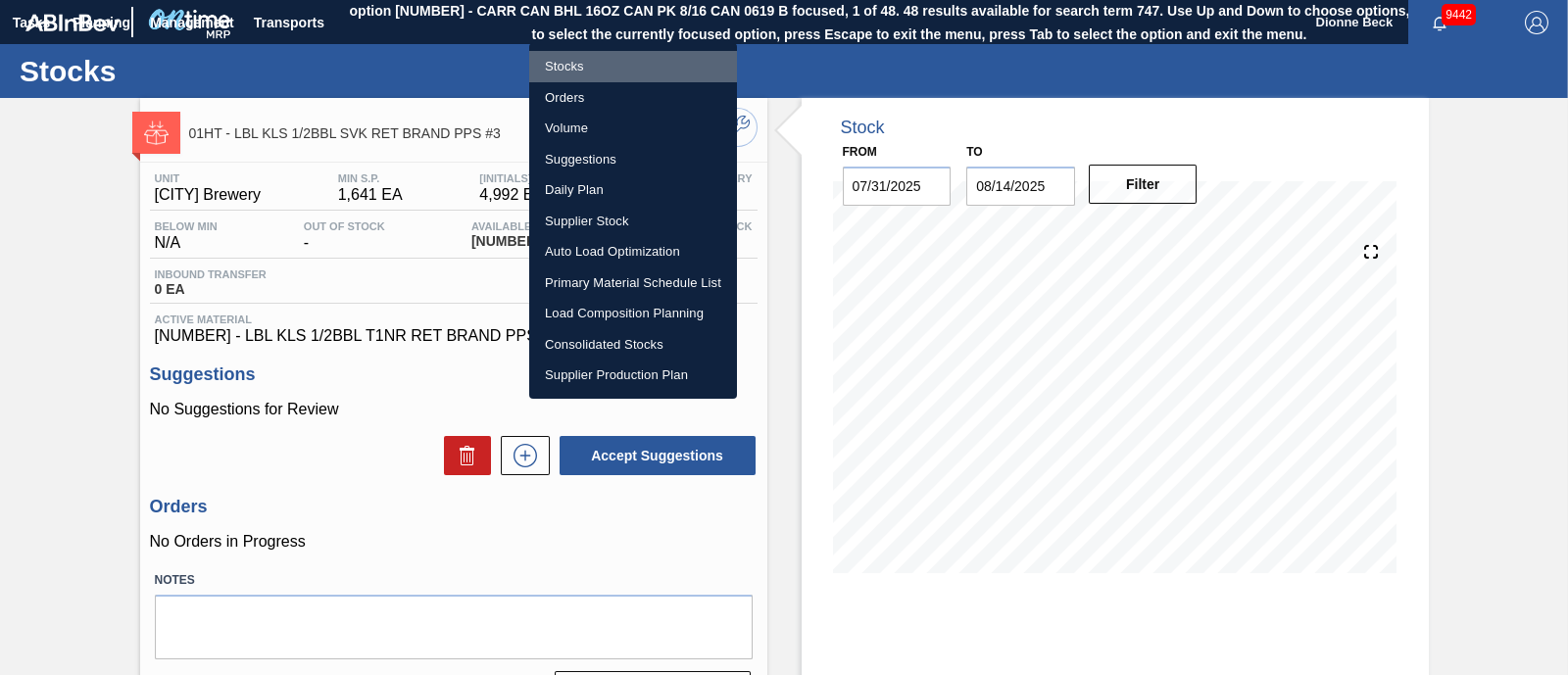 click on "Stocks" at bounding box center [633, 67] 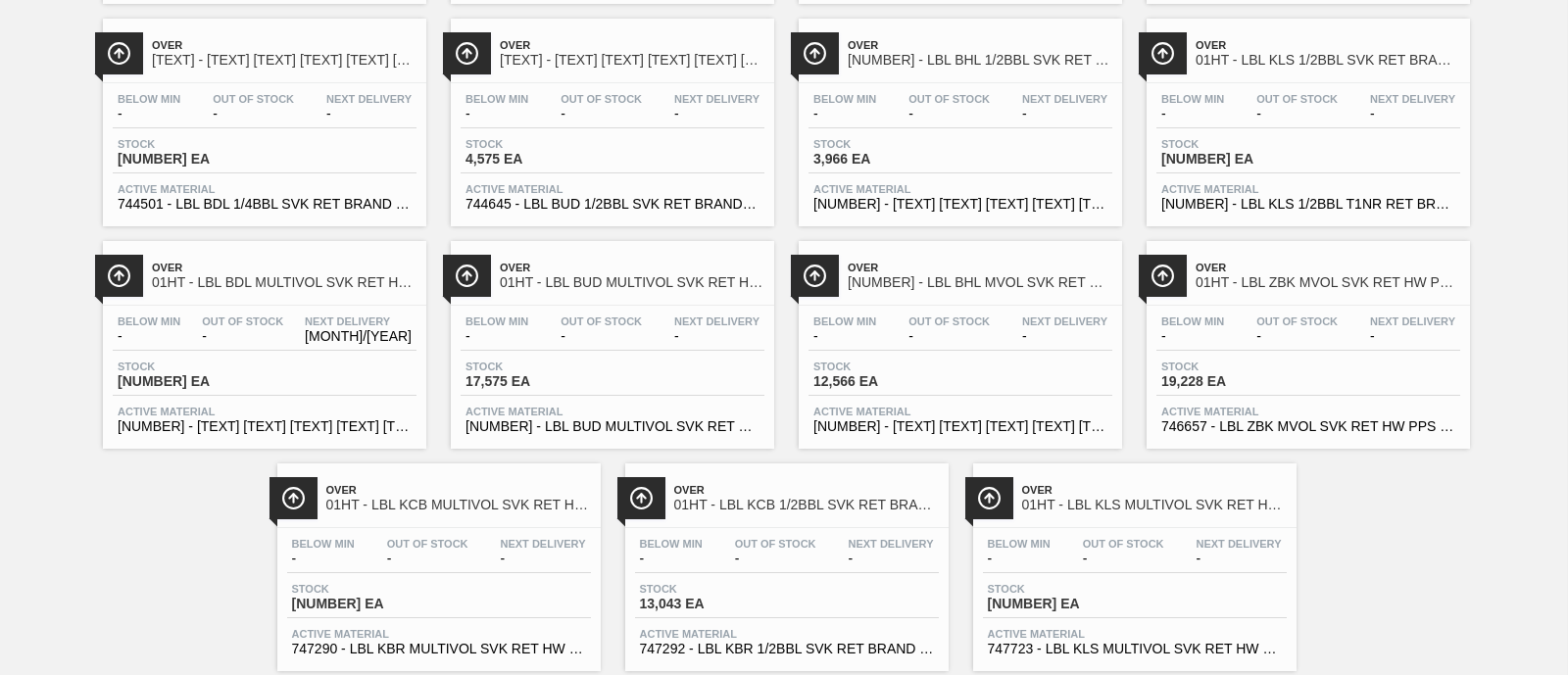 scroll, scrollTop: 411, scrollLeft: 0, axis: vertical 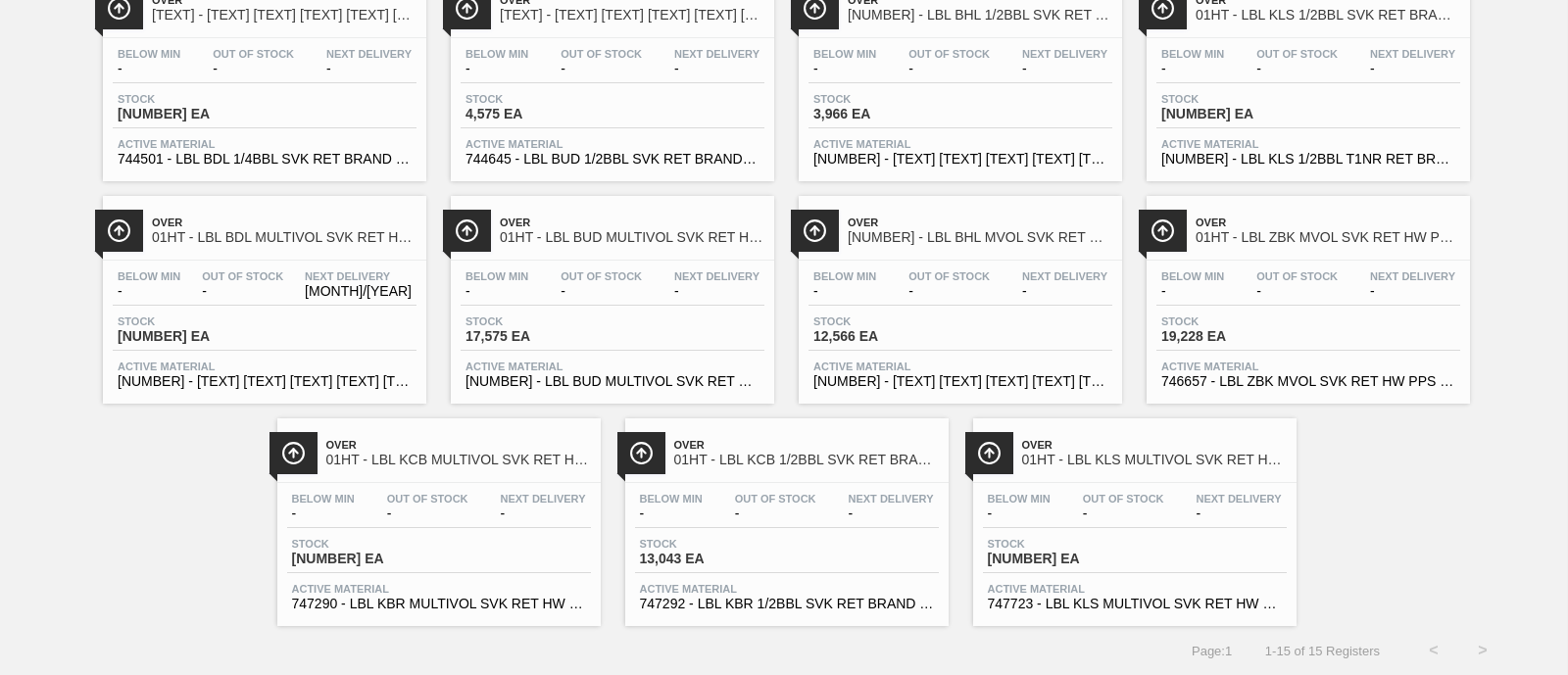 click on "Below Min - Out Of Stock - Next Delivery 08/18 Stock 24,801 EA Active Material [NUMBER] - LBL BDL MULTIVOL SVK RET HW PAPER 0518 #" at bounding box center [265, 327] 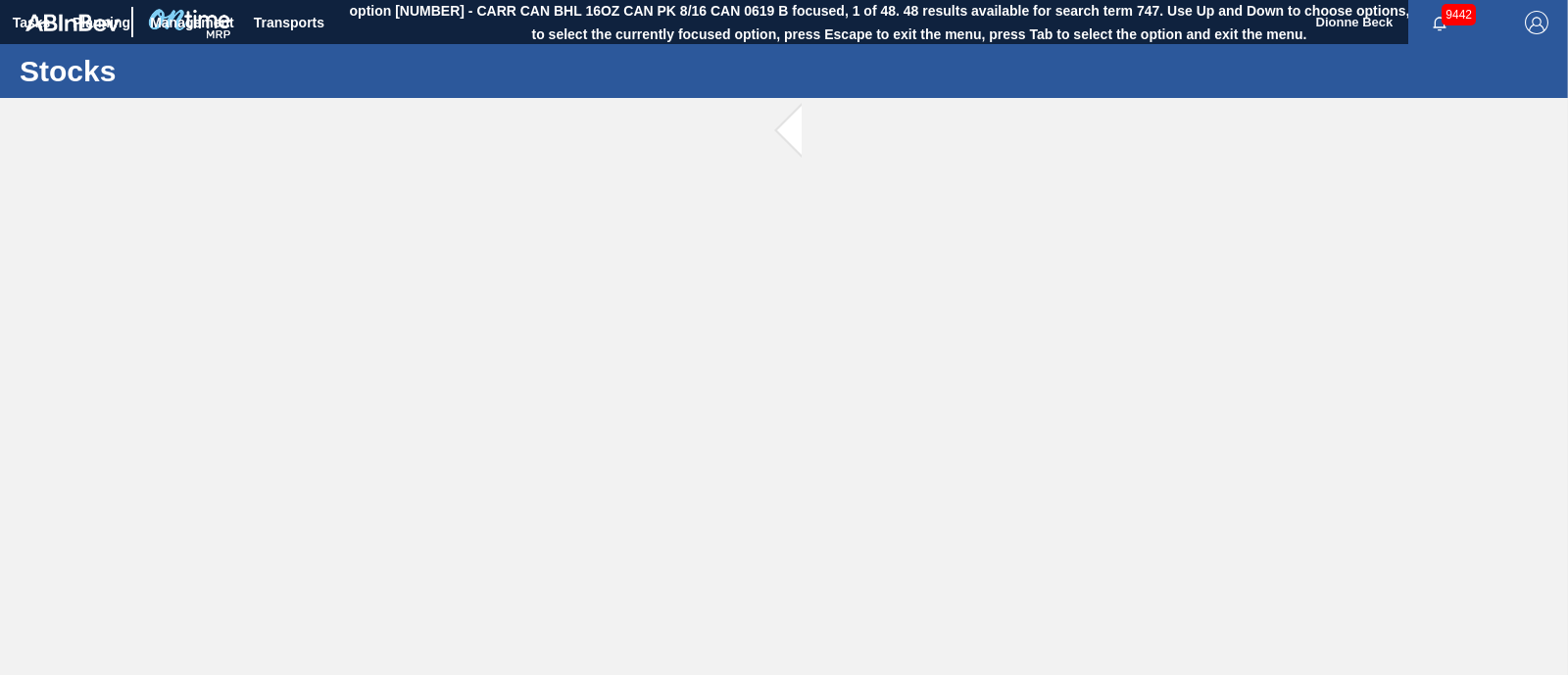scroll, scrollTop: 0, scrollLeft: 0, axis: both 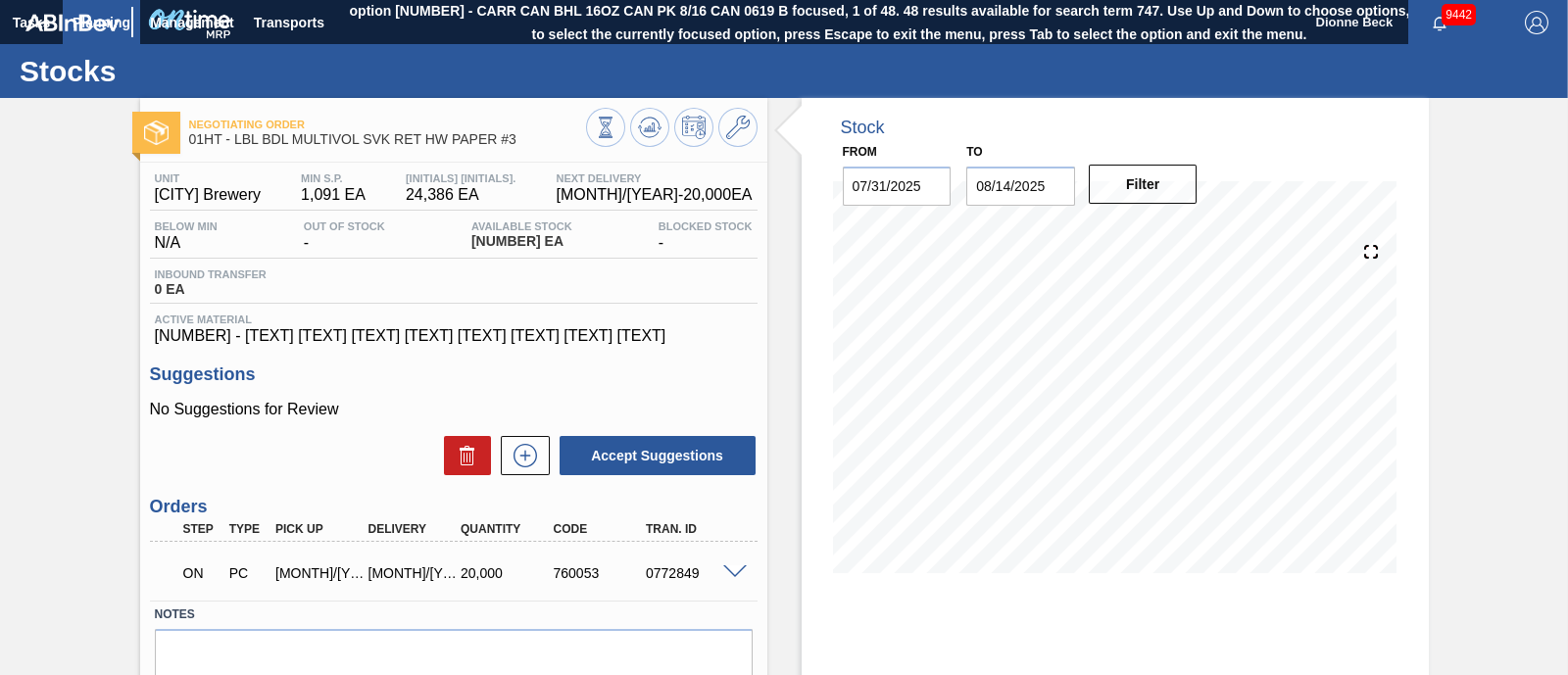 click on "Planning" at bounding box center [101, 23] 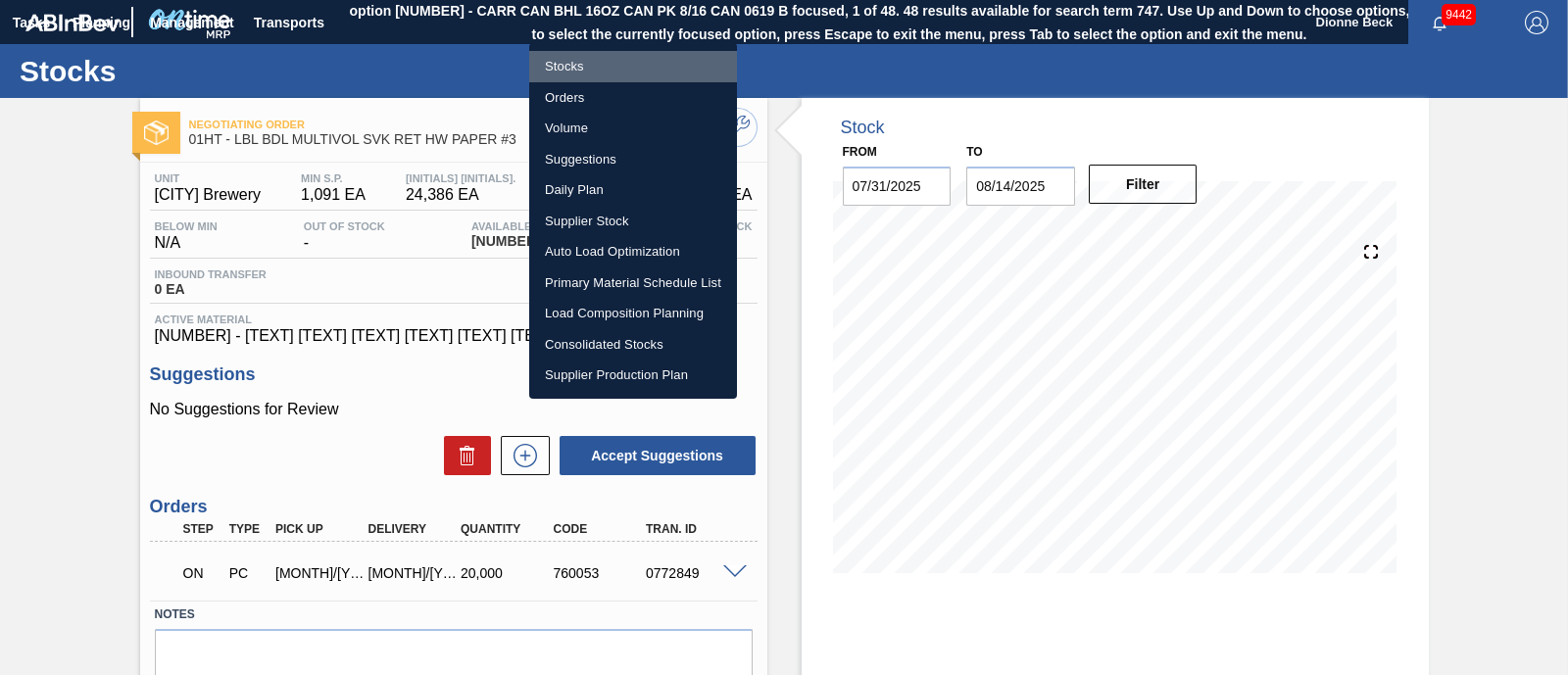 click on "Stocks" at bounding box center (633, 67) 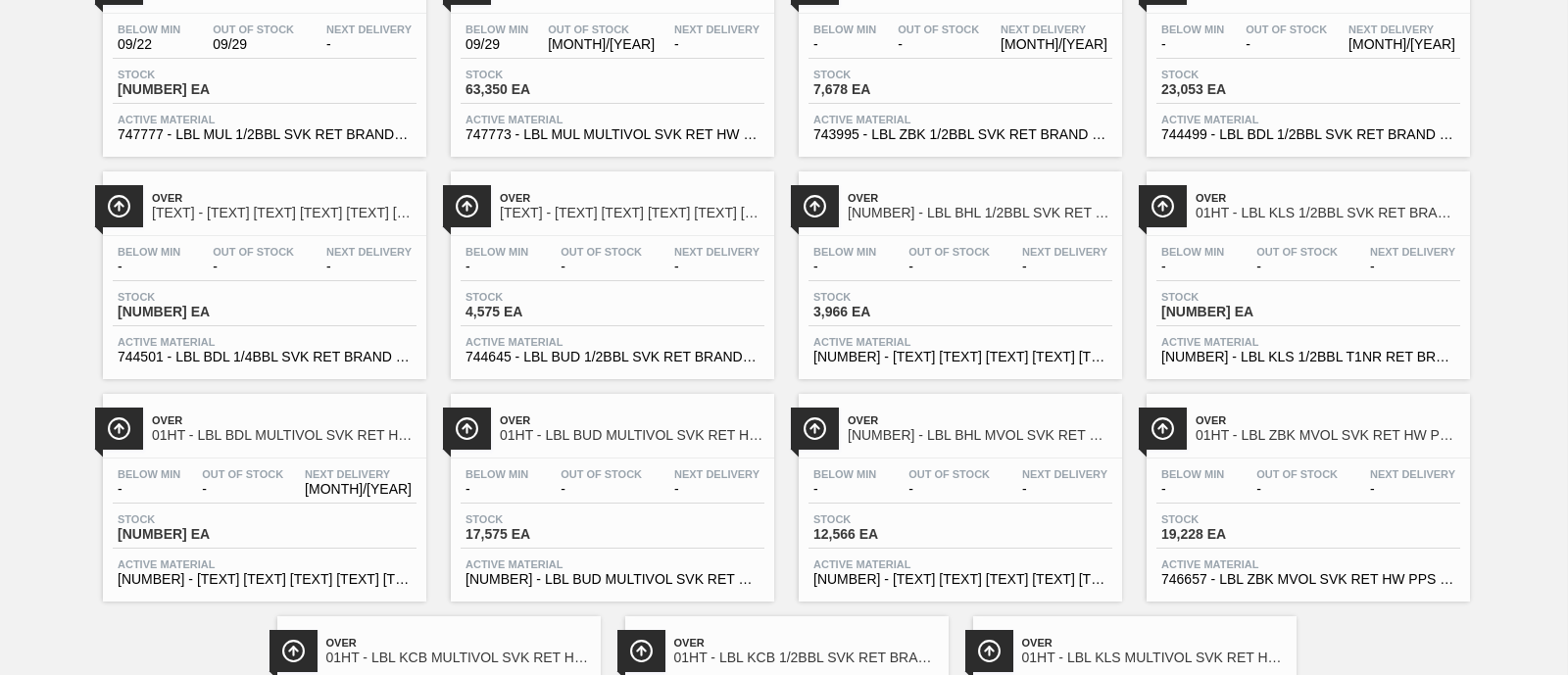 scroll, scrollTop: 244, scrollLeft: 0, axis: vertical 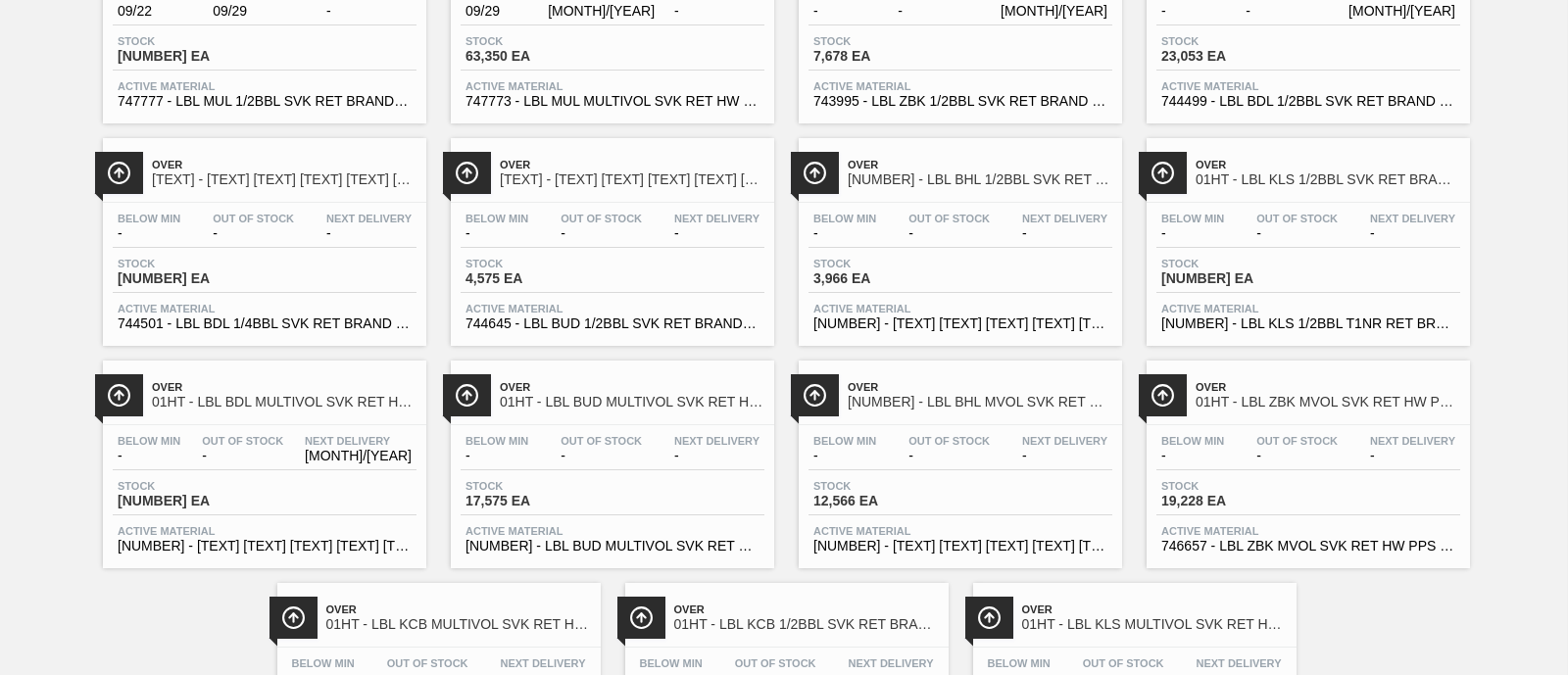 click on "Stock" at bounding box center [534, 486] 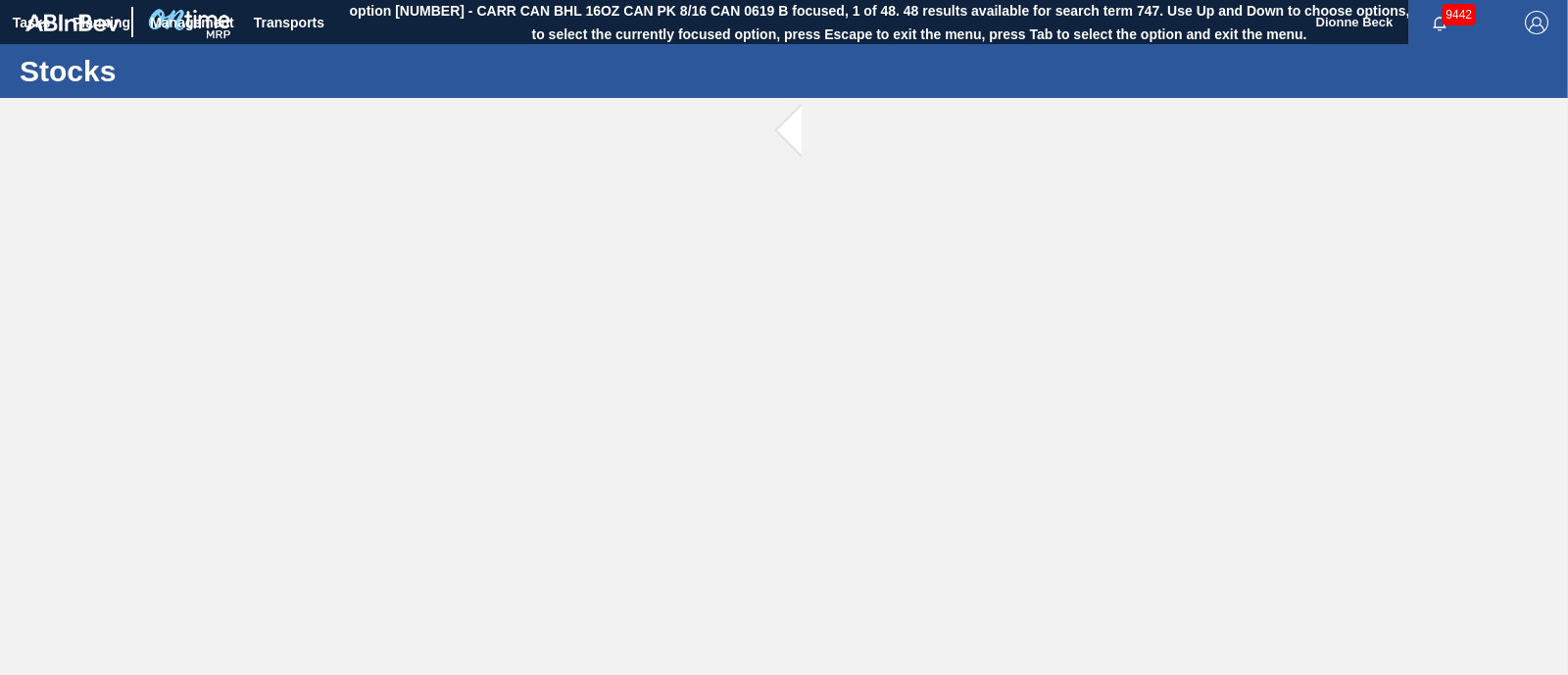 scroll, scrollTop: 0, scrollLeft: 0, axis: both 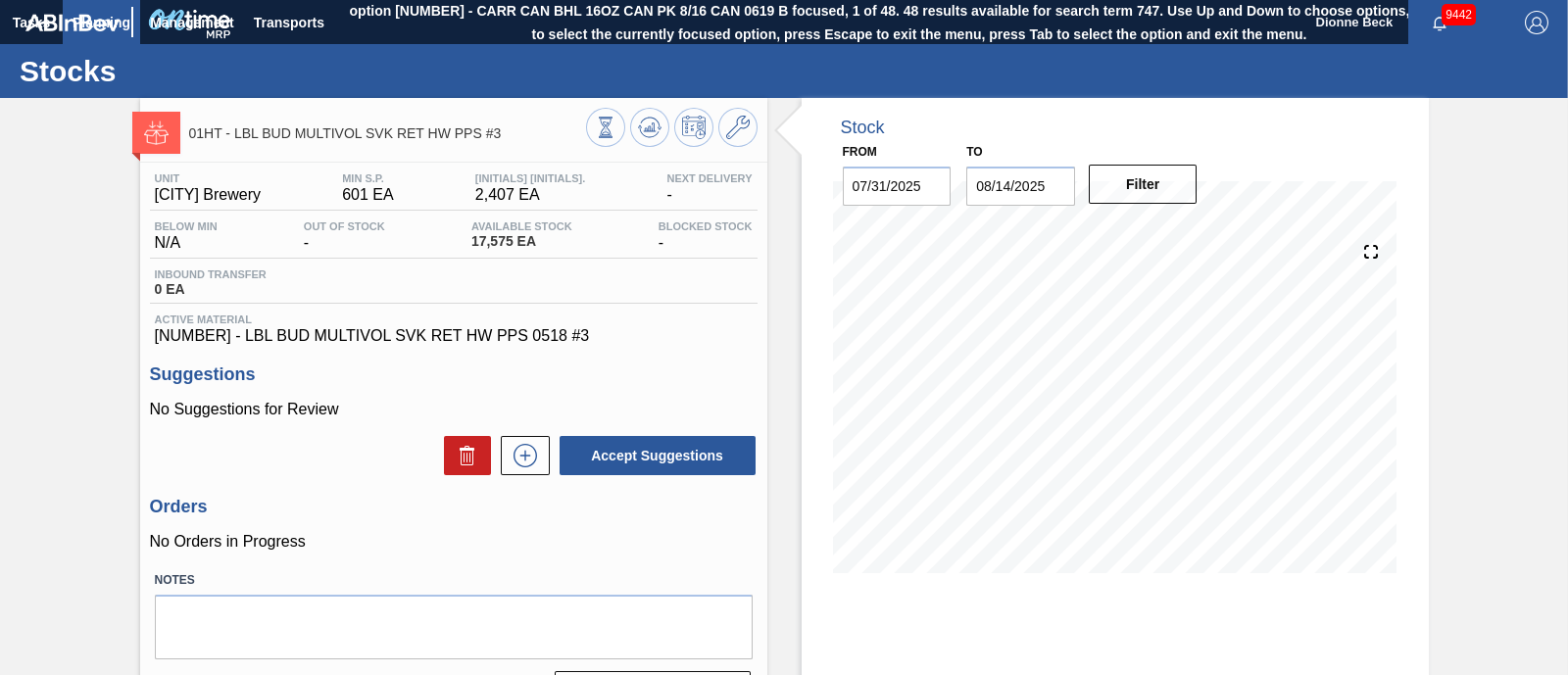 click on "Planning" at bounding box center [101, 23] 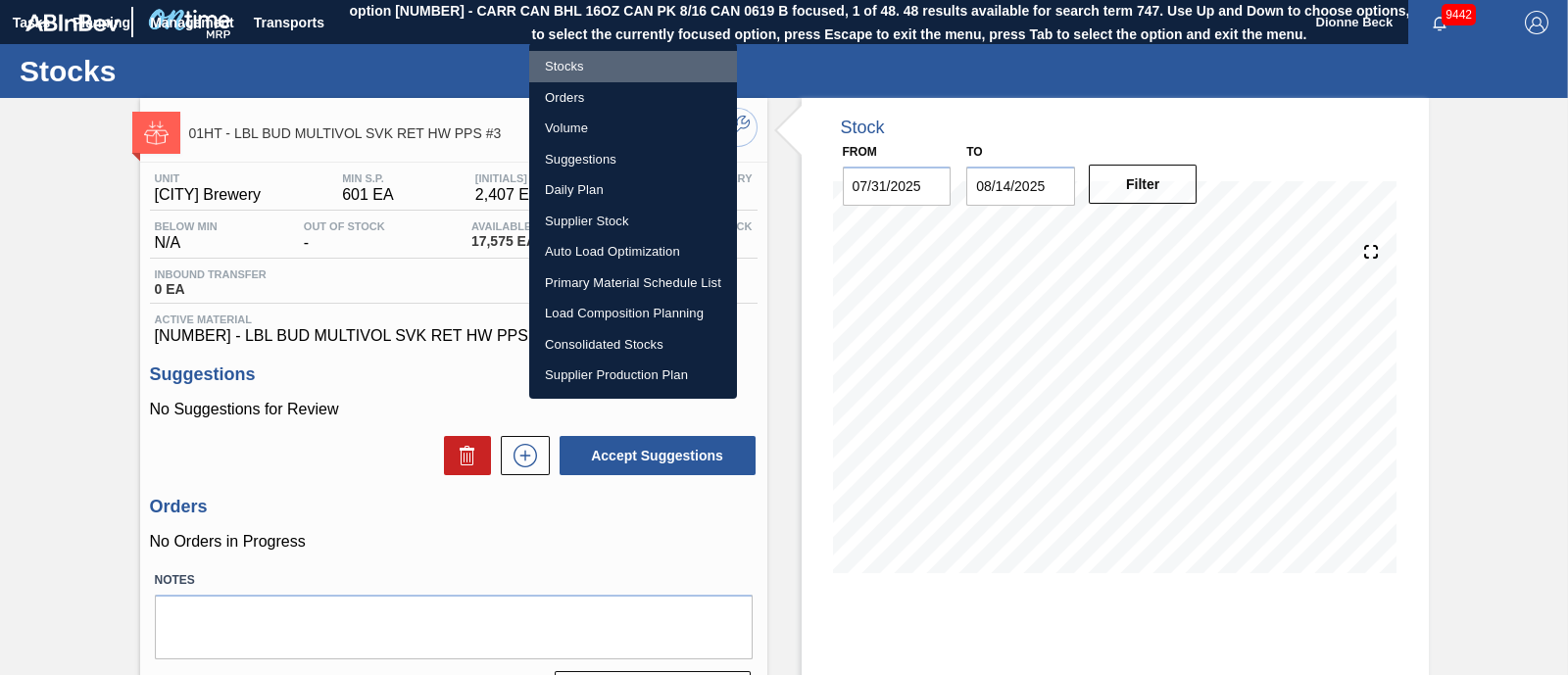 click on "Stocks" at bounding box center (633, 67) 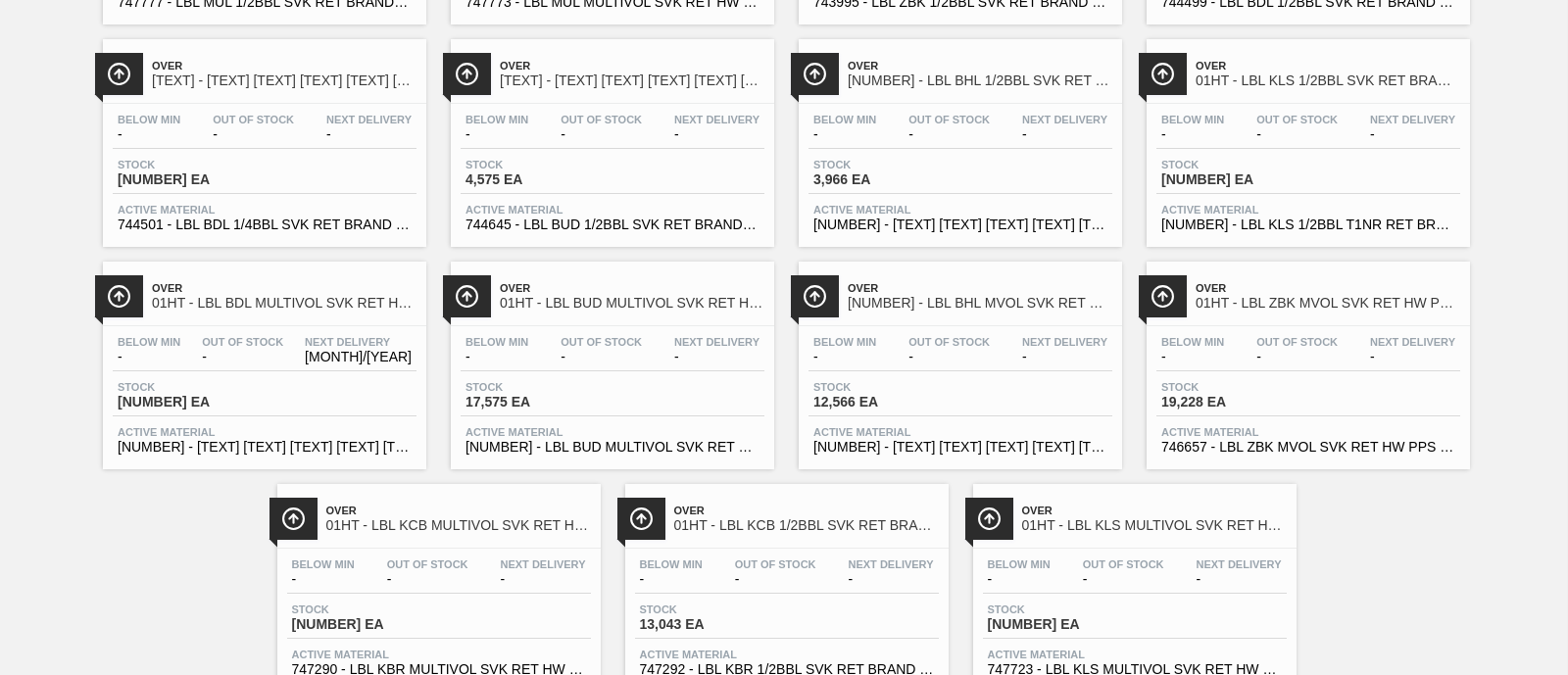 scroll, scrollTop: 289, scrollLeft: 0, axis: vertical 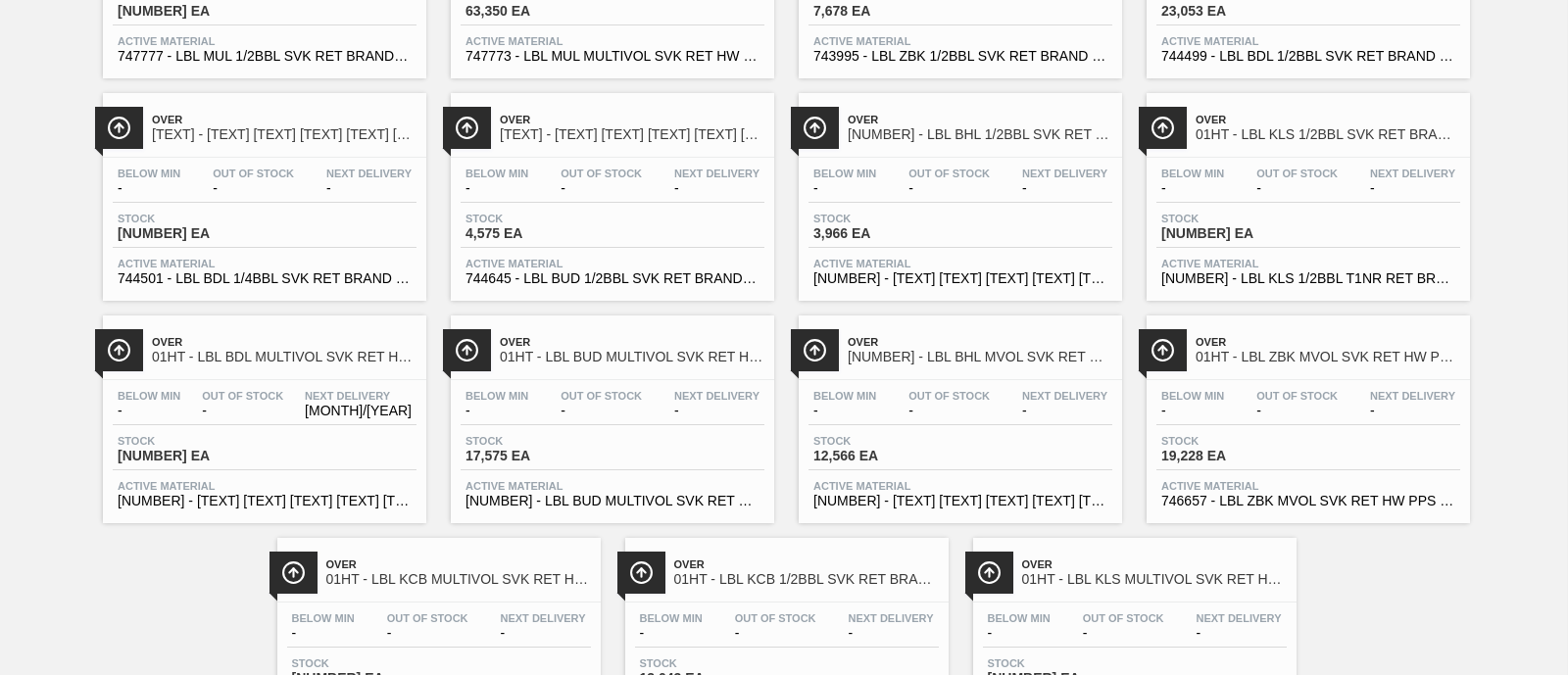 click on "Out Of Stock" at bounding box center [949, 396] 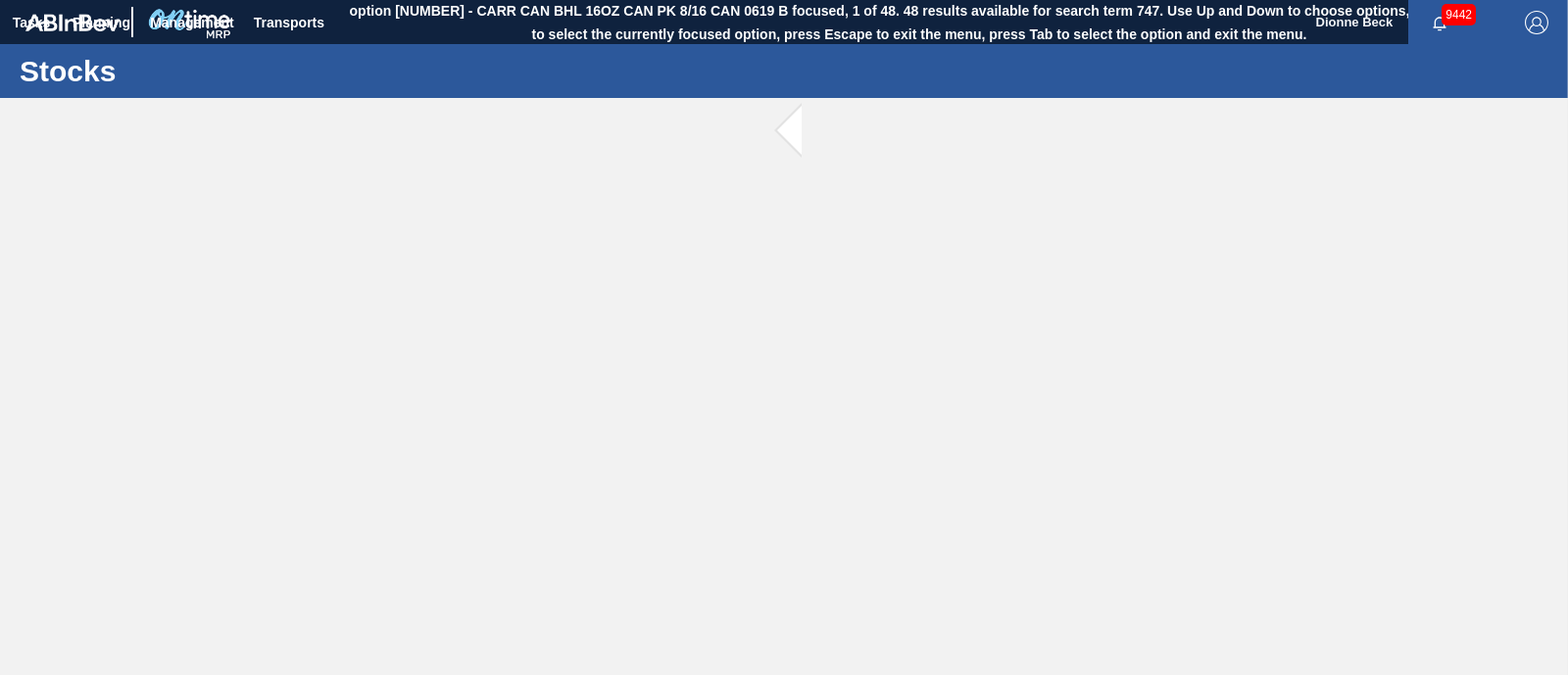 scroll, scrollTop: 0, scrollLeft: 0, axis: both 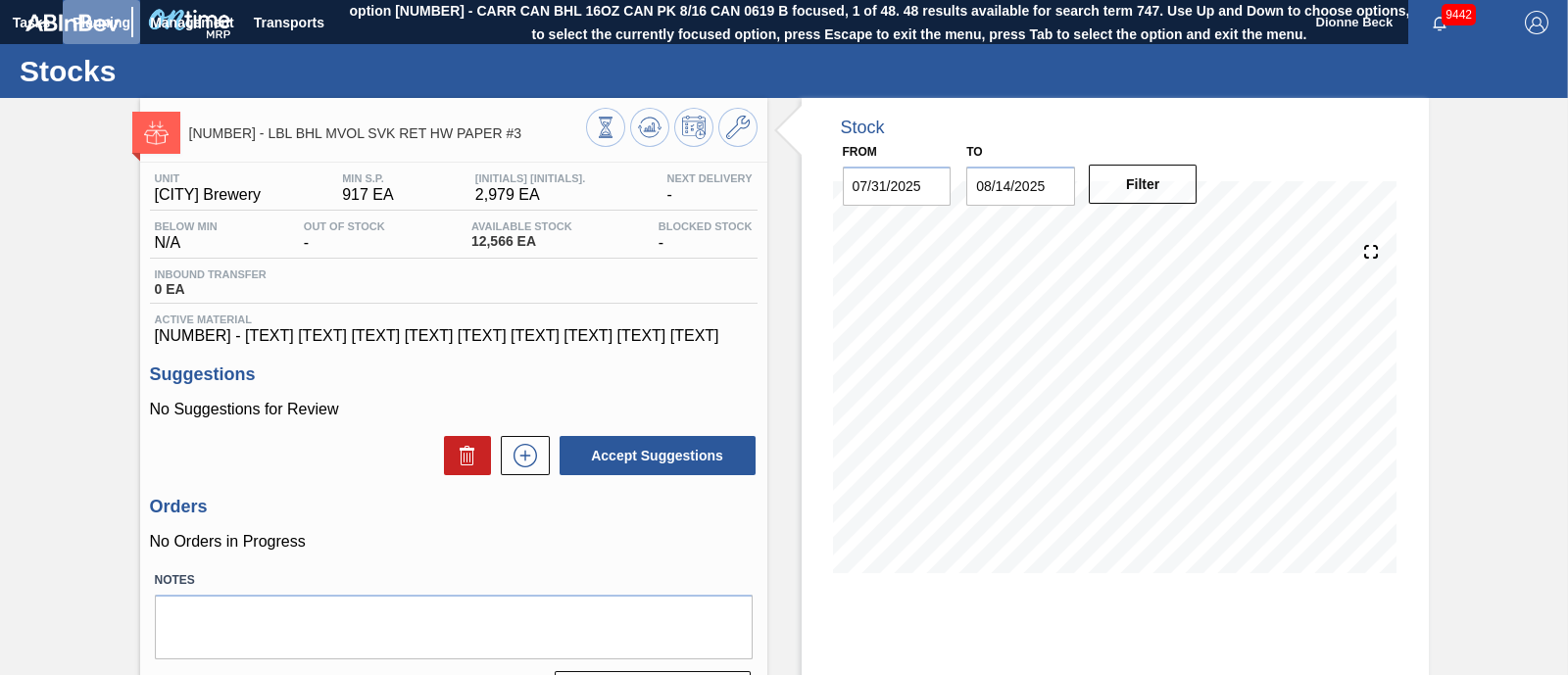 click on "Planning" at bounding box center [101, 23] 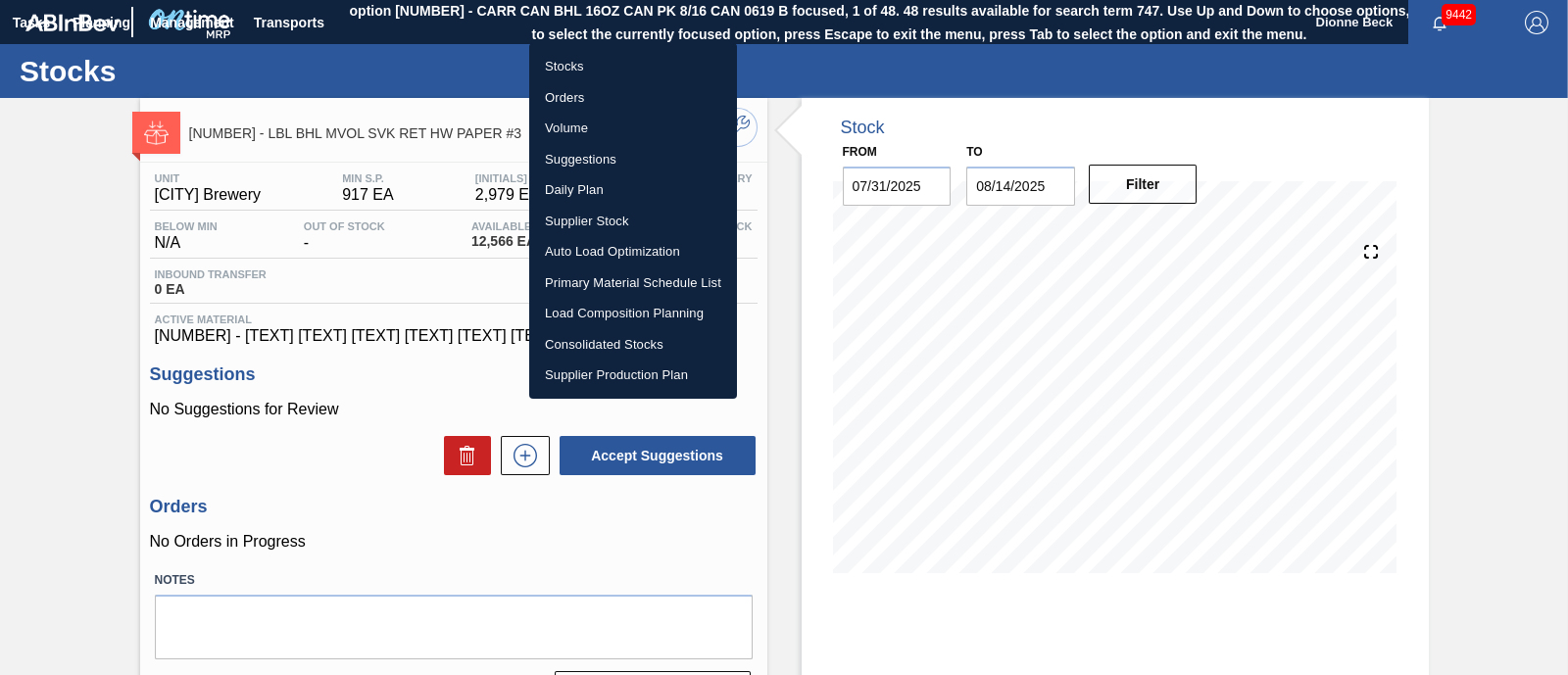 click on "Stocks" at bounding box center [633, 67] 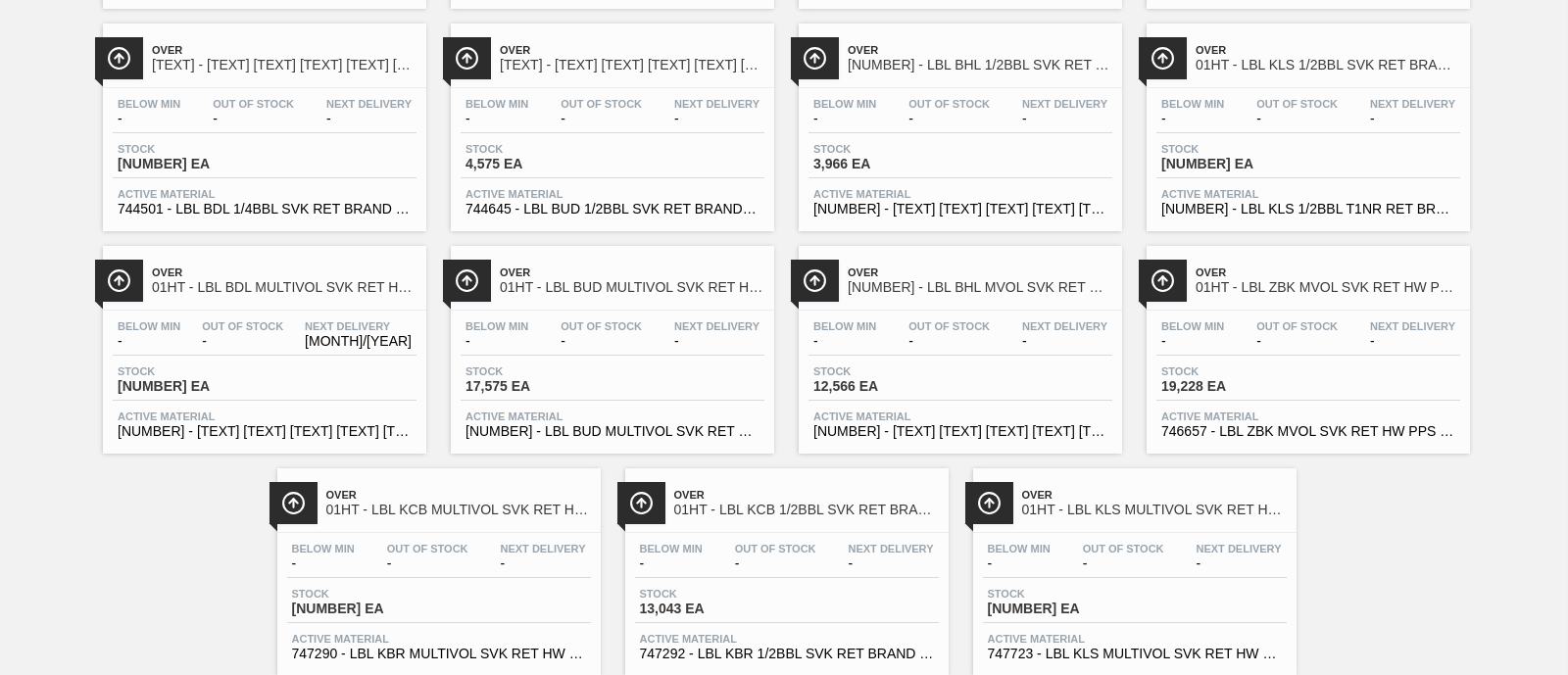 scroll, scrollTop: 367, scrollLeft: 0, axis: vertical 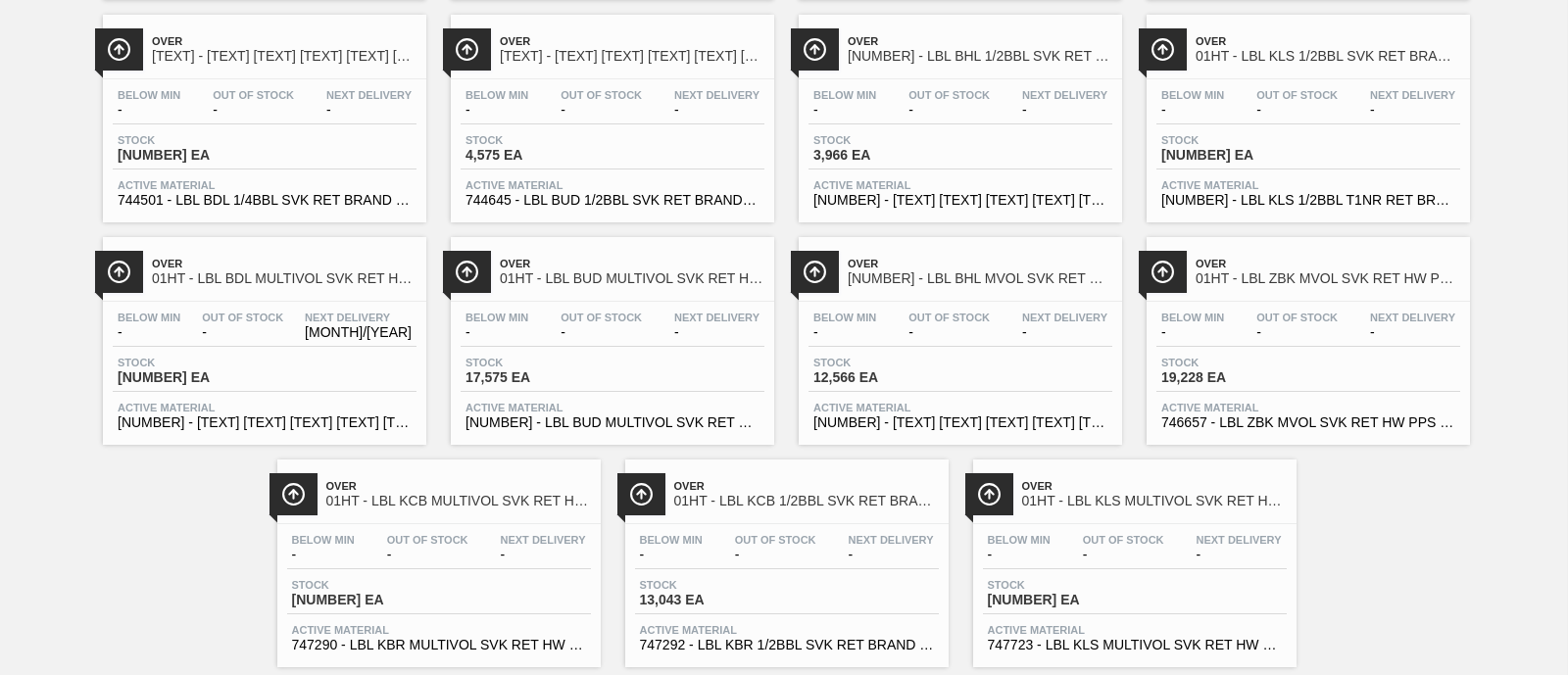 click on "Below Min - Out Of Stock - Next Delivery -" at bounding box center [1308, 329] 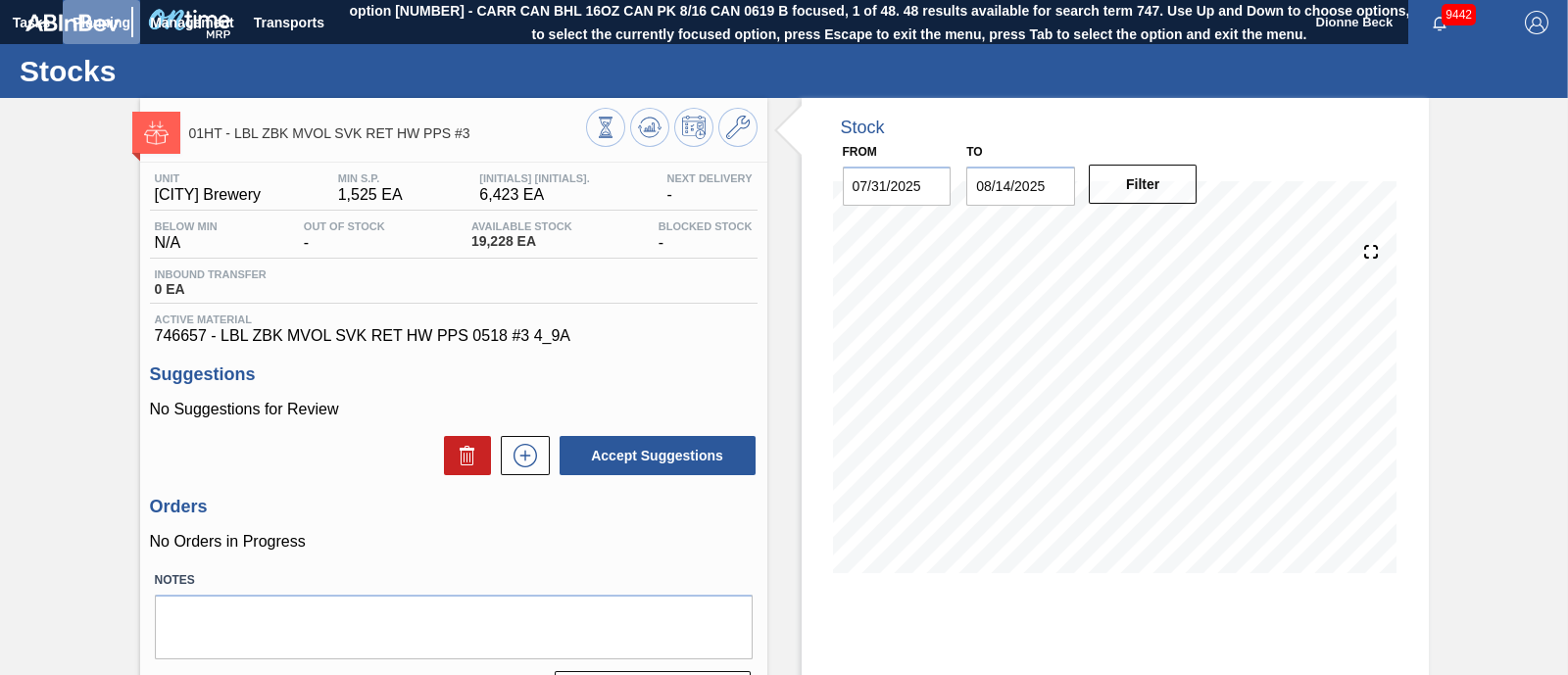 click on "Planning" at bounding box center (101, 23) 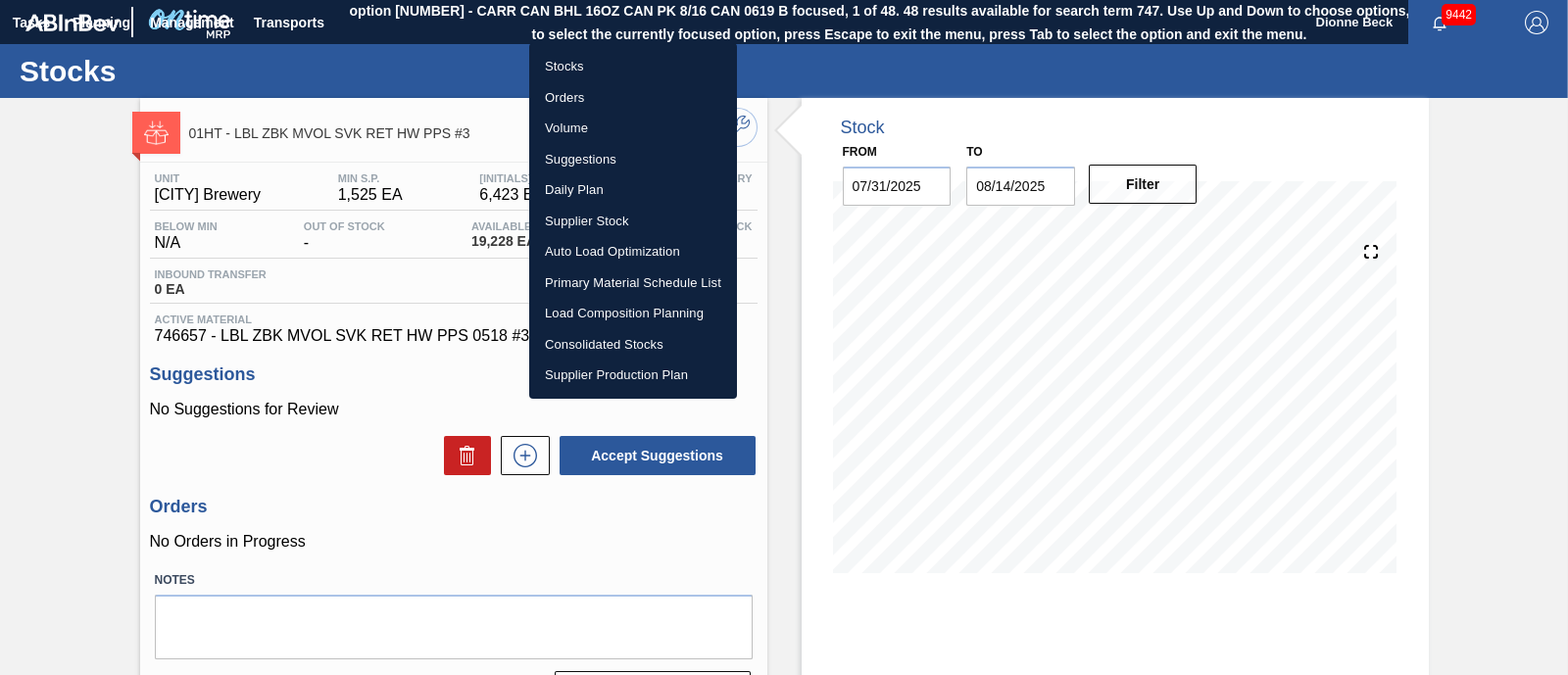 click on "Stocks" at bounding box center (633, 67) 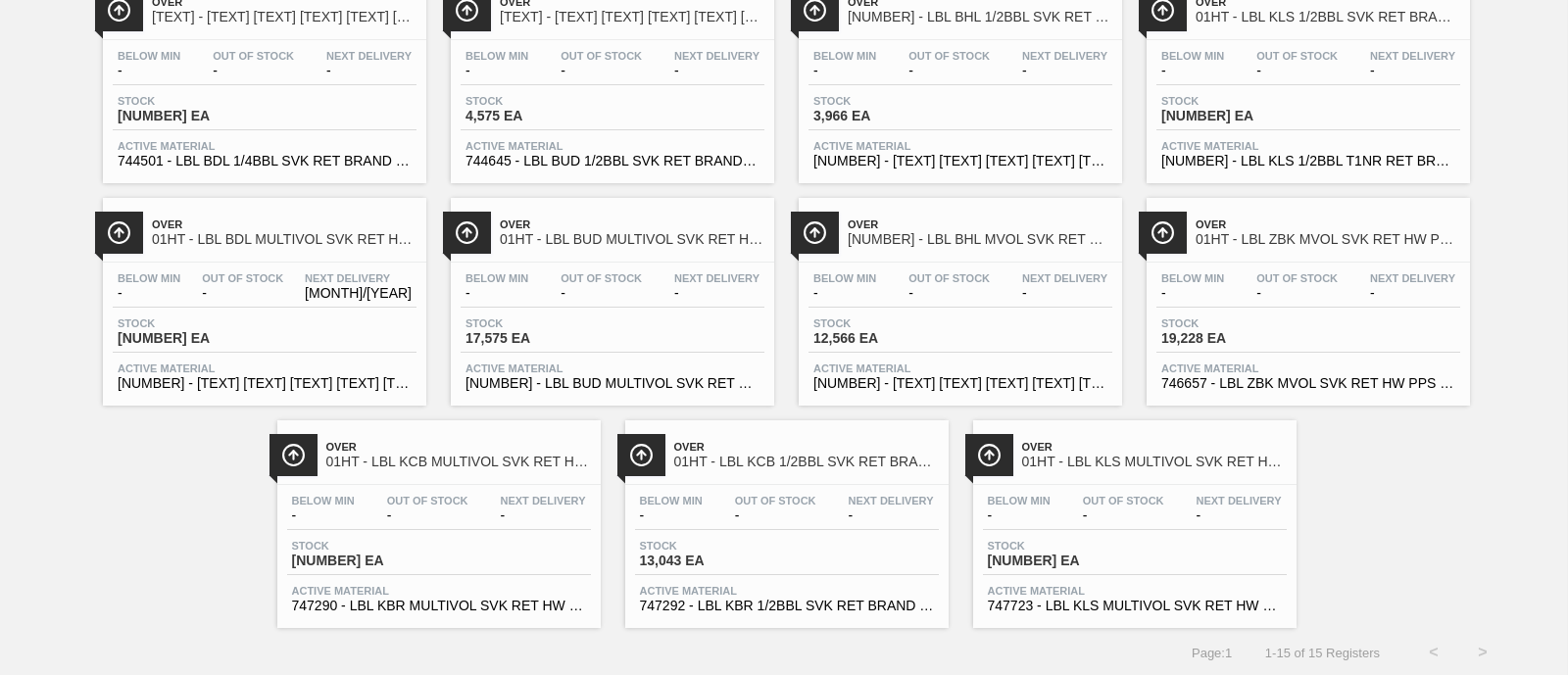 scroll, scrollTop: 411, scrollLeft: 0, axis: vertical 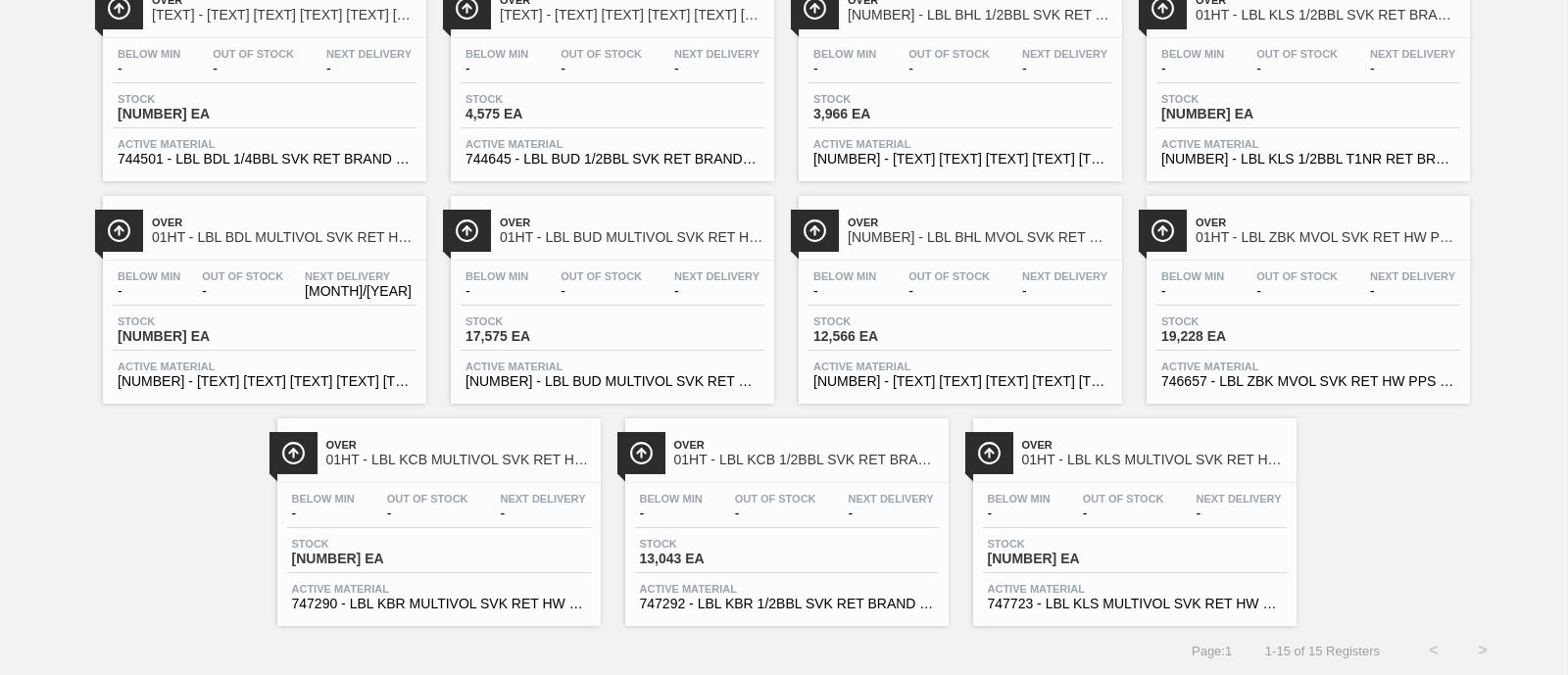 click on "Over [TEXT] - [TEXT] [TEXT] [TEXT] [TEXT] [TEXT] [TEXT] [TEXT] [TEXT] Below Min - Out Of Stock - Next Delivery - Stock [NUMBER] EA Active Material [NUMBER] - [TEXT] [TEXT] [TEXT] [TEXT] [TEXT] [TEXT] [TEXT] [TEXT]" at bounding box center (439, 522) 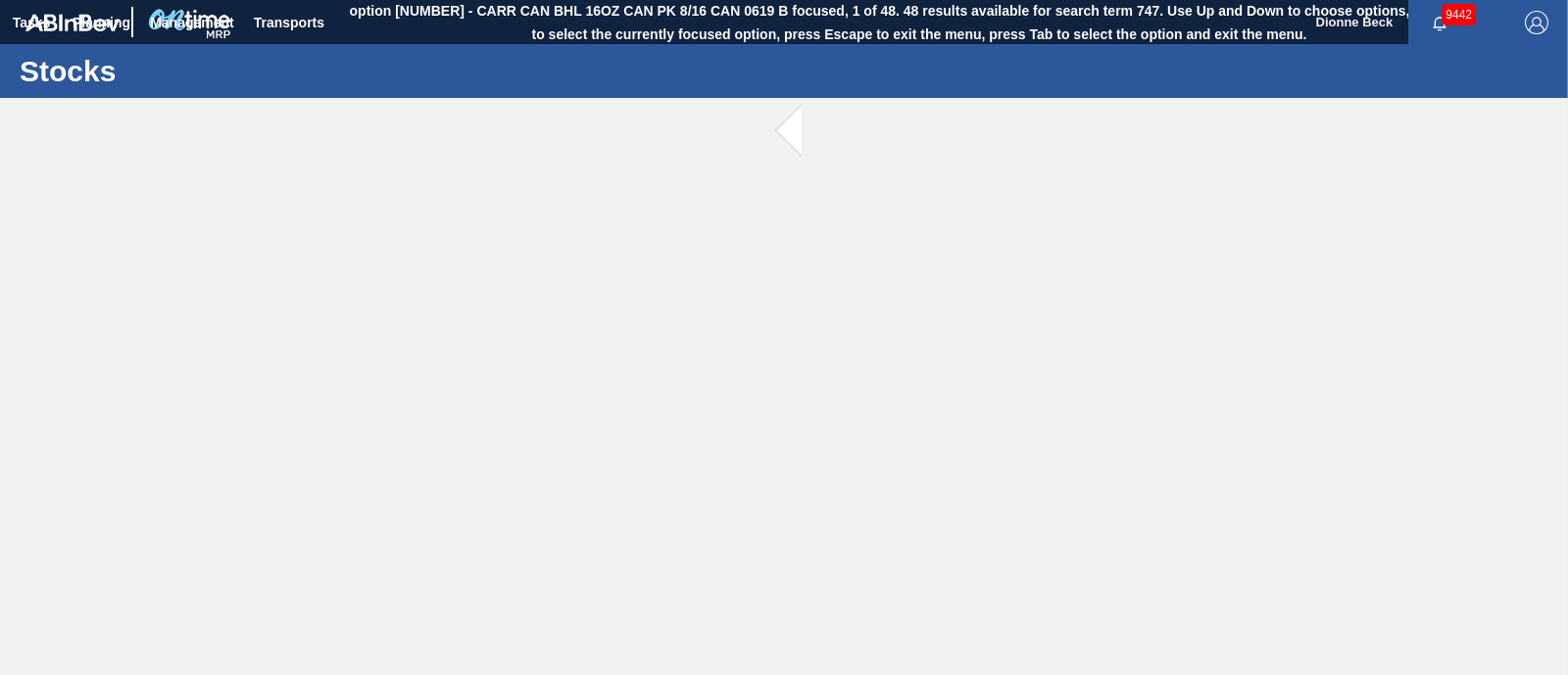 scroll, scrollTop: 0, scrollLeft: 0, axis: both 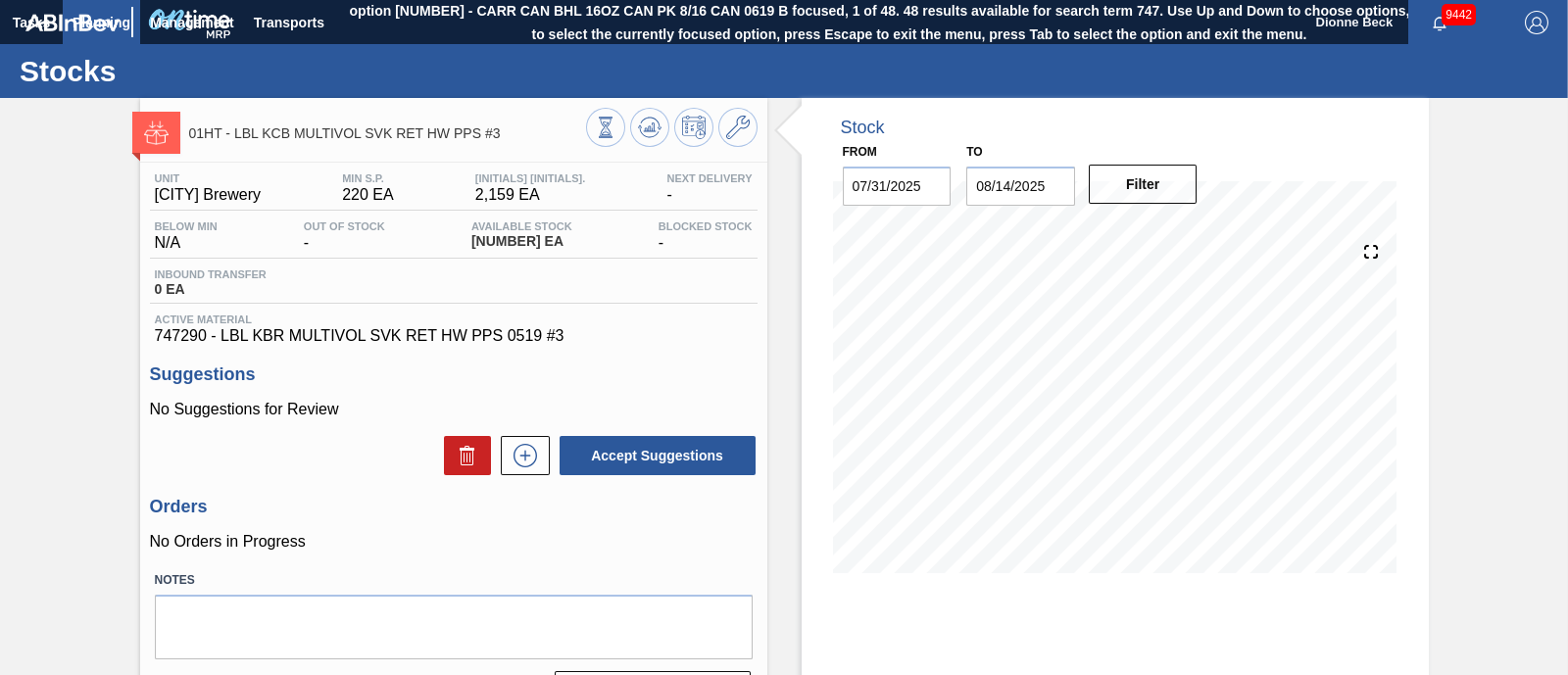 click on "Planning" at bounding box center (101, 23) 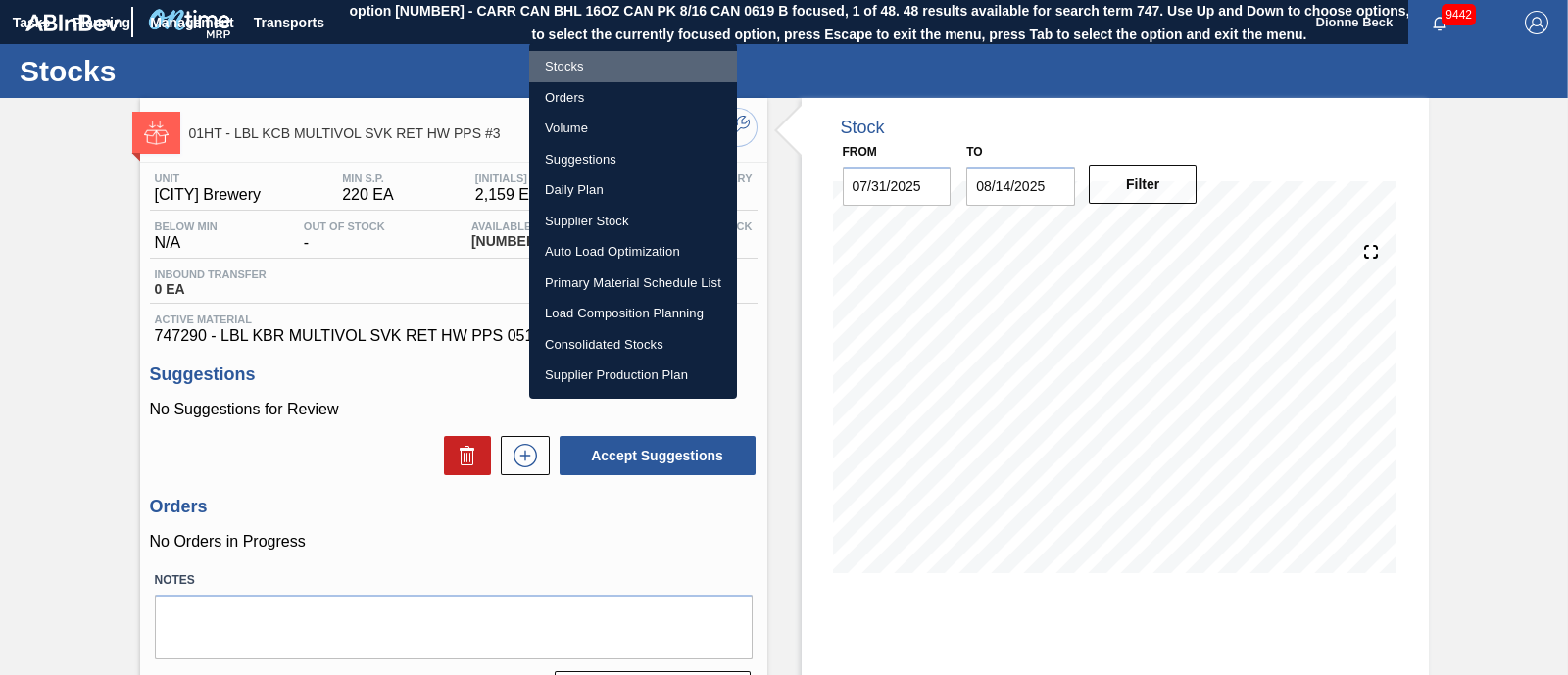click on "Stocks" at bounding box center [633, 67] 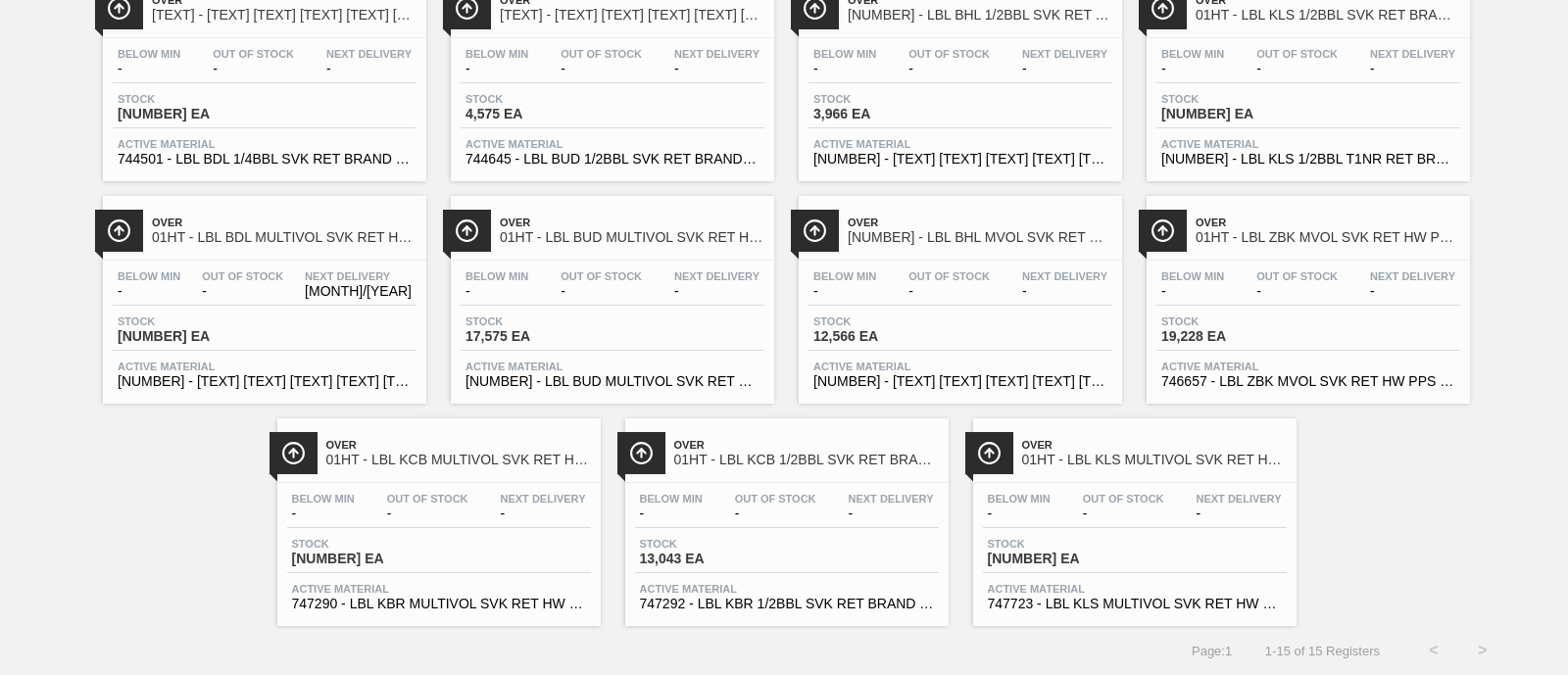 scroll, scrollTop: 411, scrollLeft: 0, axis: vertical 